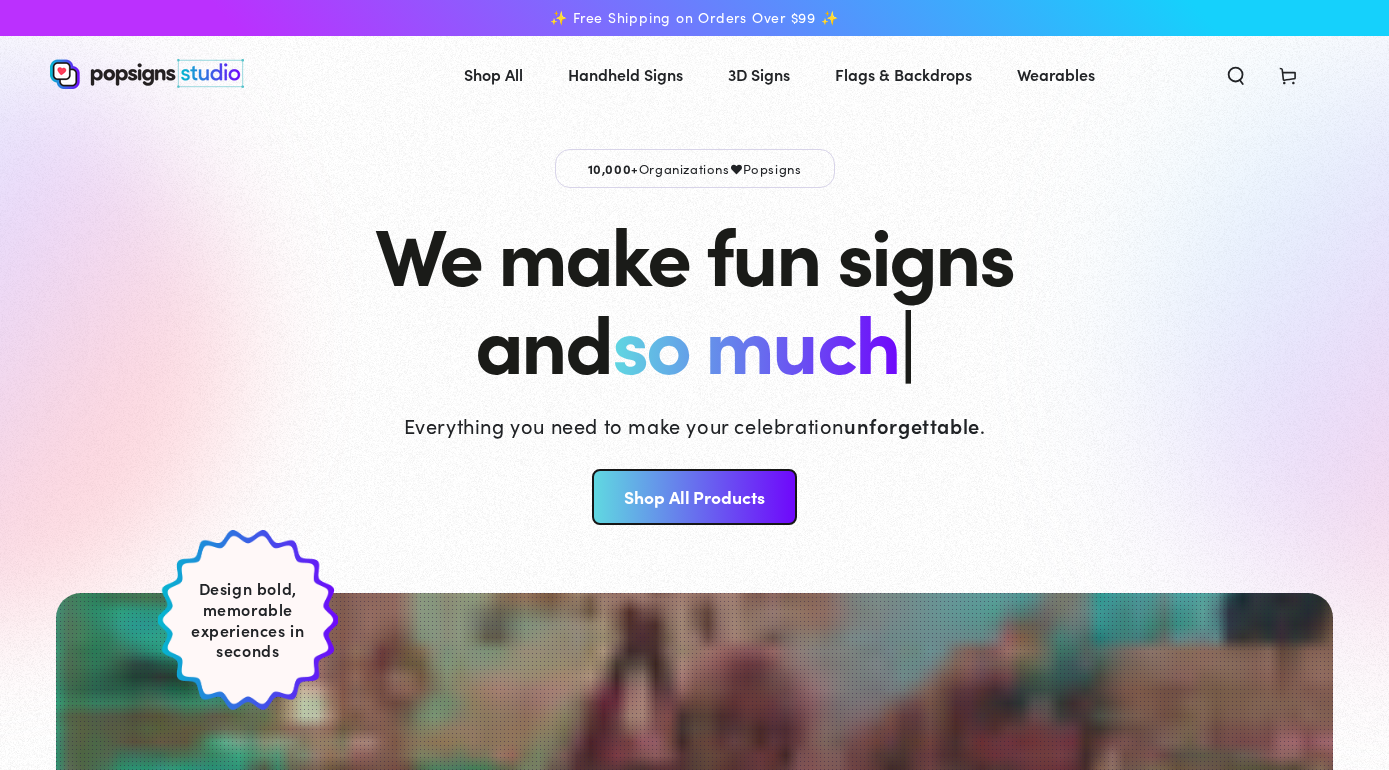 scroll, scrollTop: 0, scrollLeft: 0, axis: both 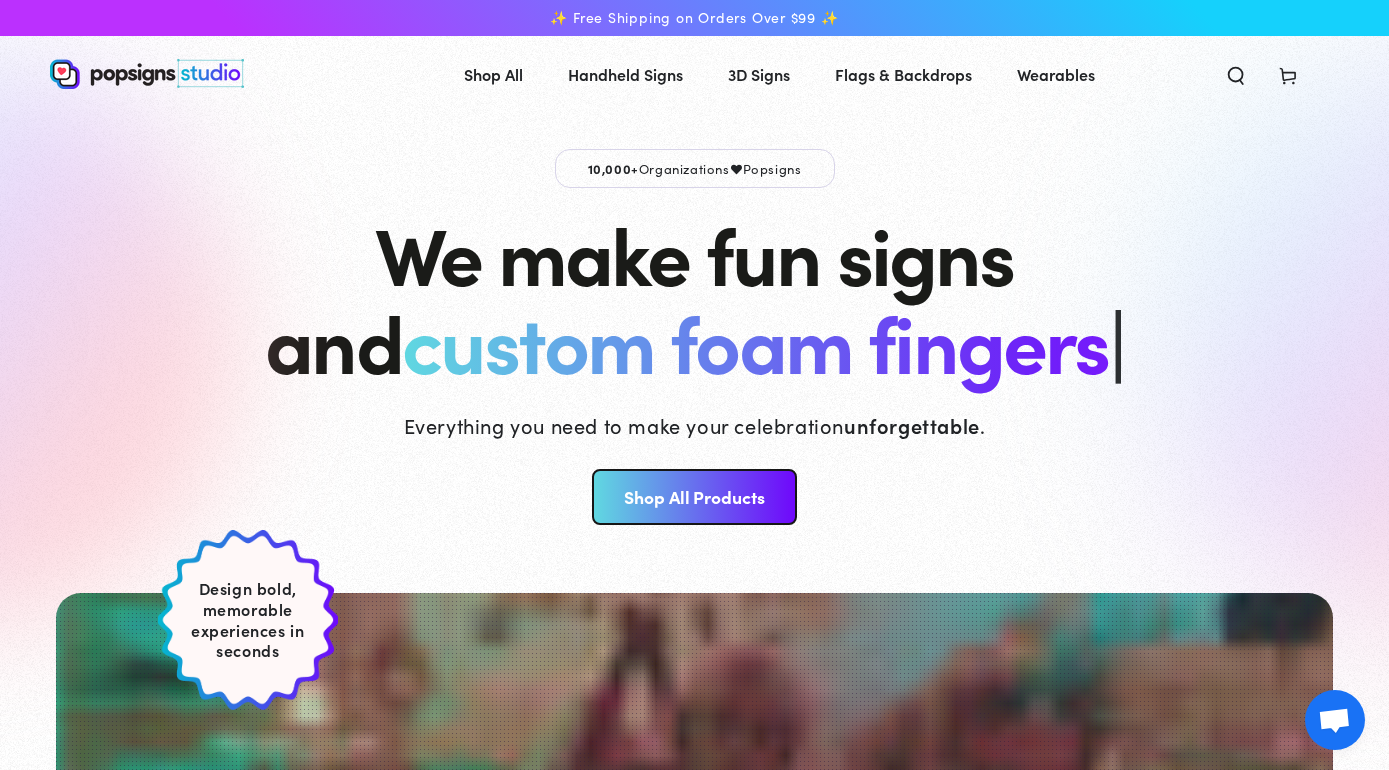 click on "Shop All Products" at bounding box center [694, 497] 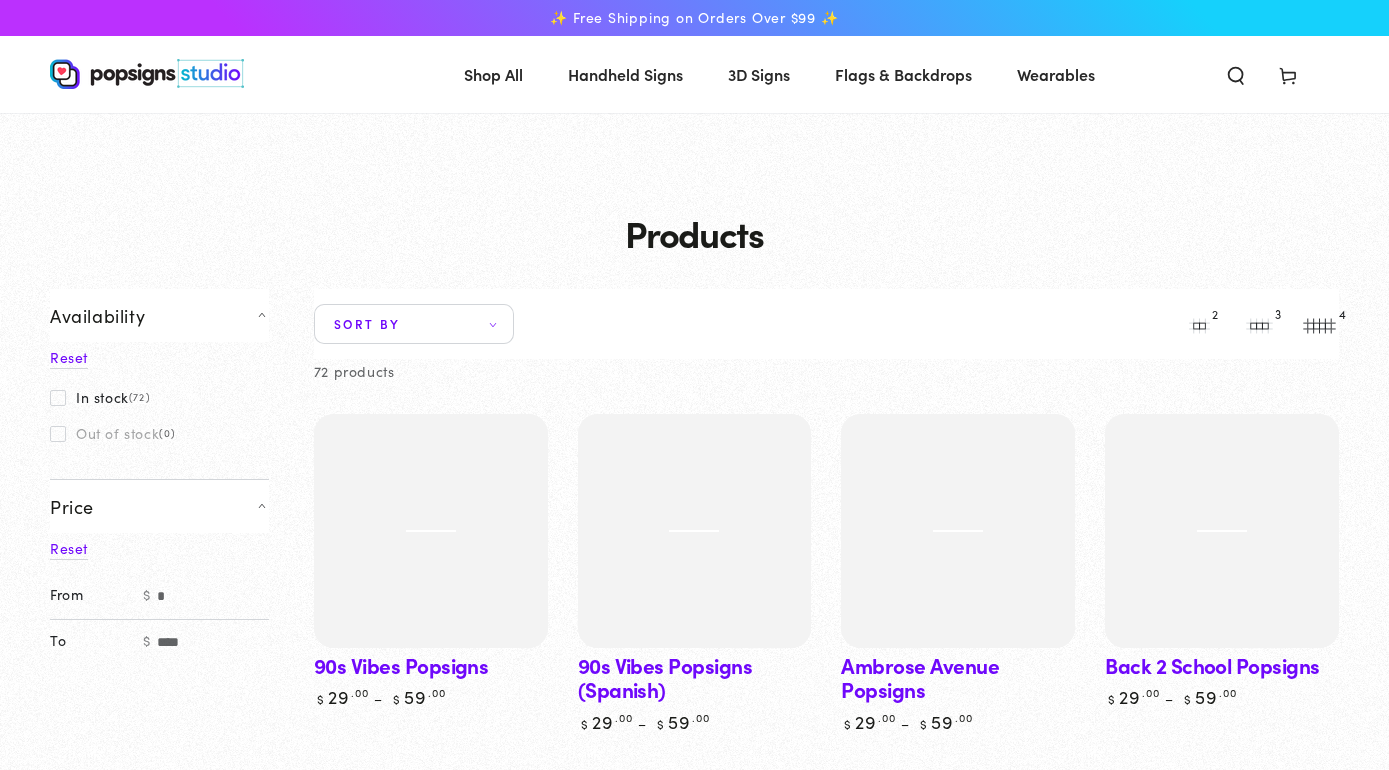 scroll, scrollTop: 0, scrollLeft: 0, axis: both 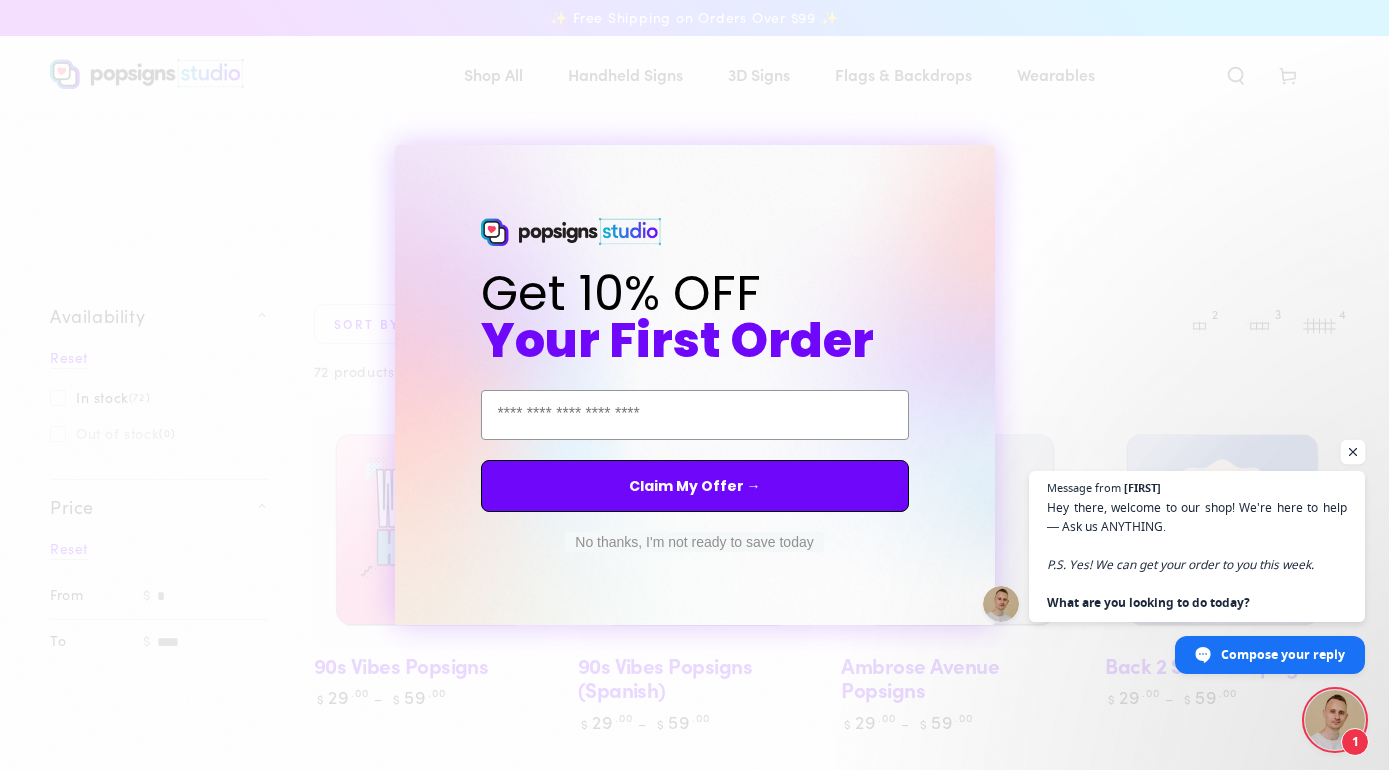click at bounding box center [1353, 452] 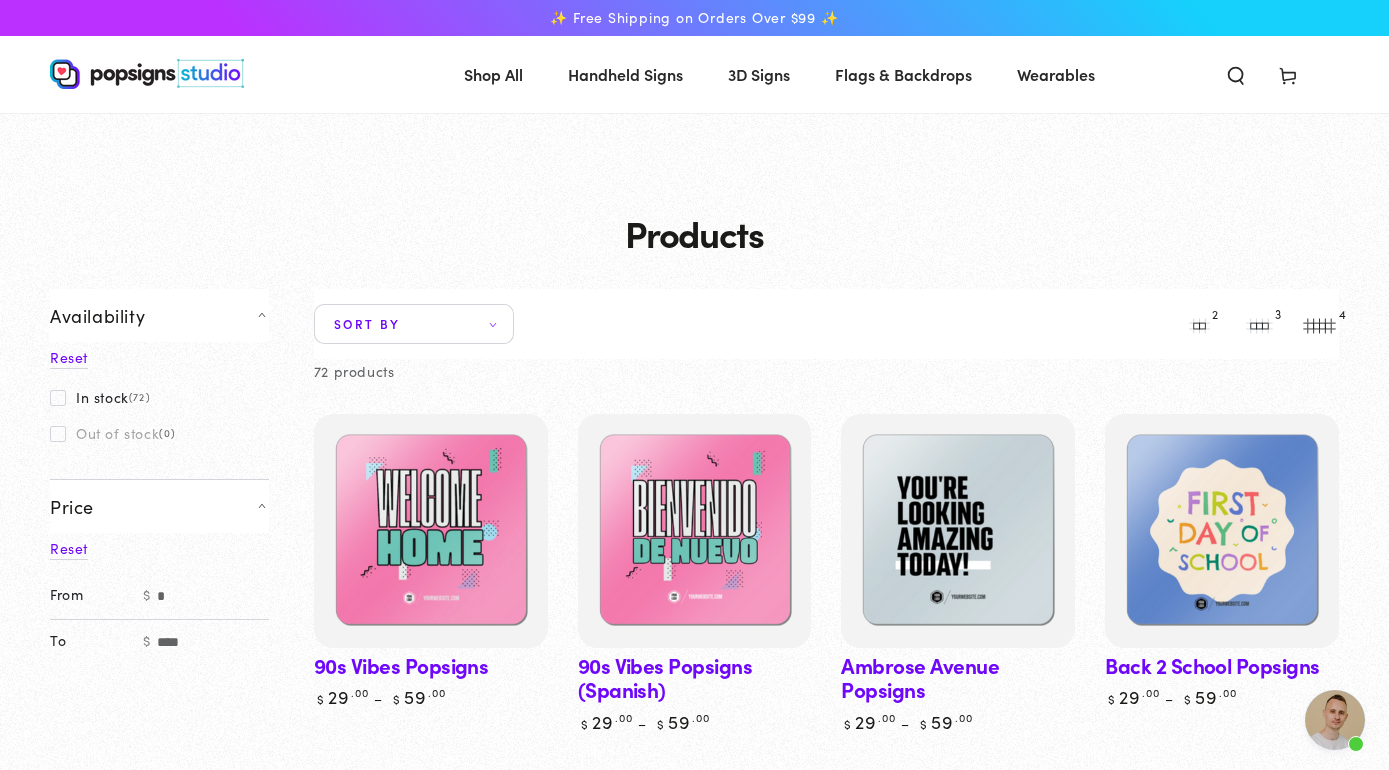 click at bounding box center [147, 74] 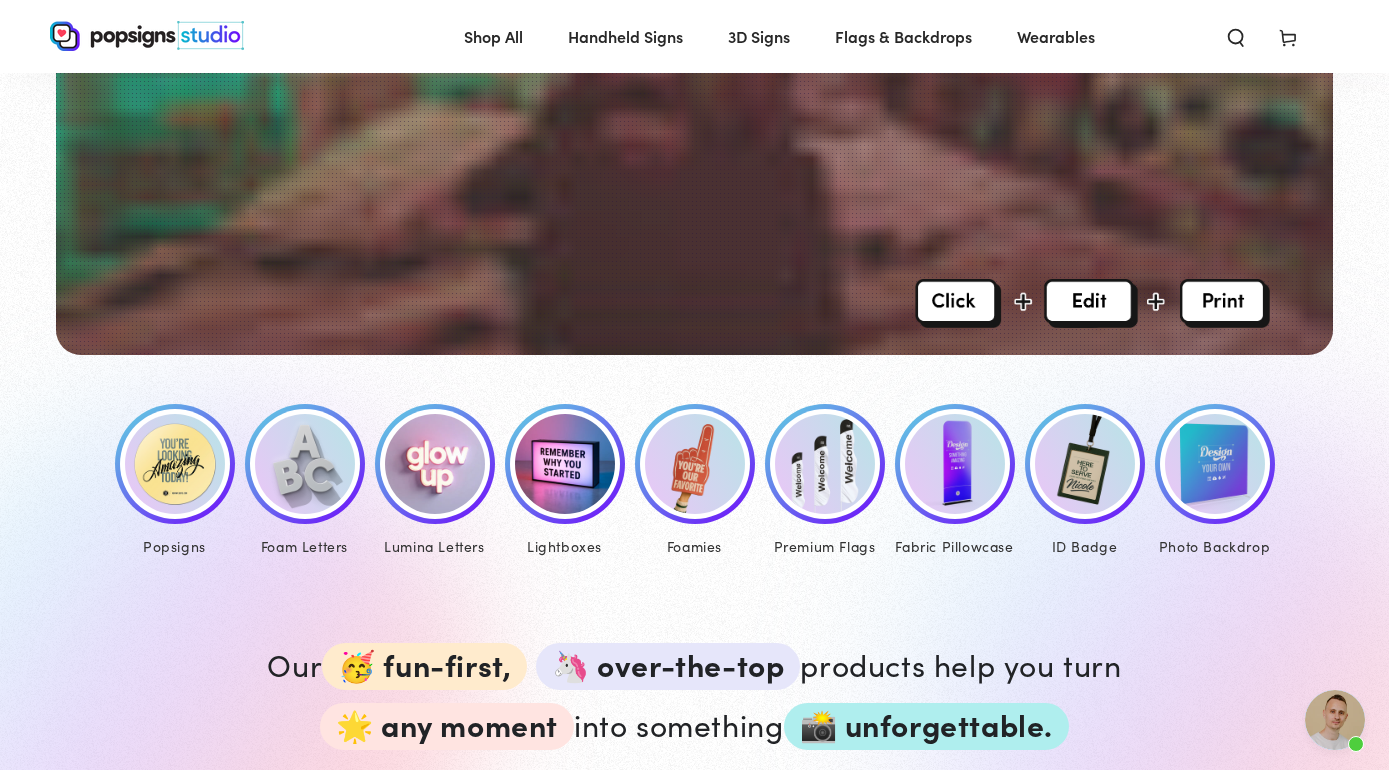 scroll, scrollTop: 718, scrollLeft: 0, axis: vertical 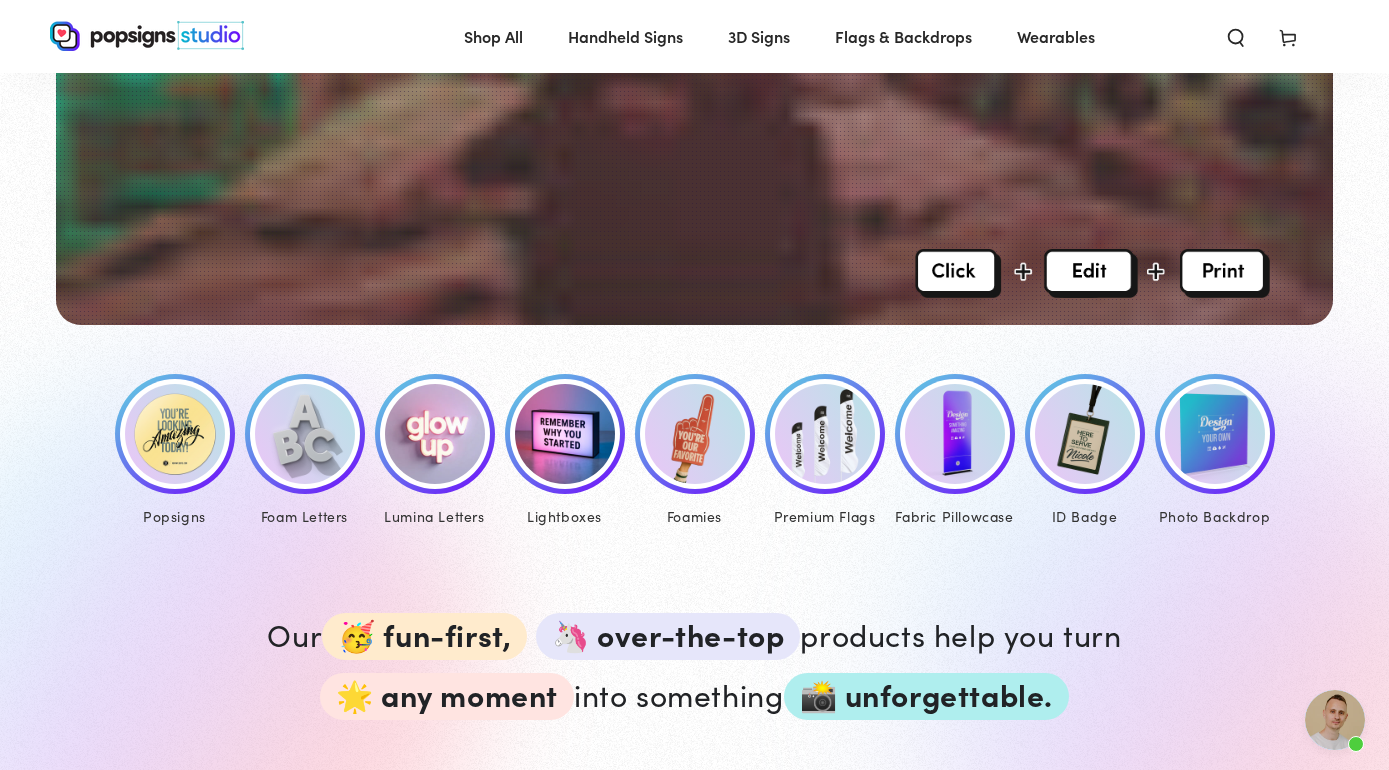 click at bounding box center (305, 434) 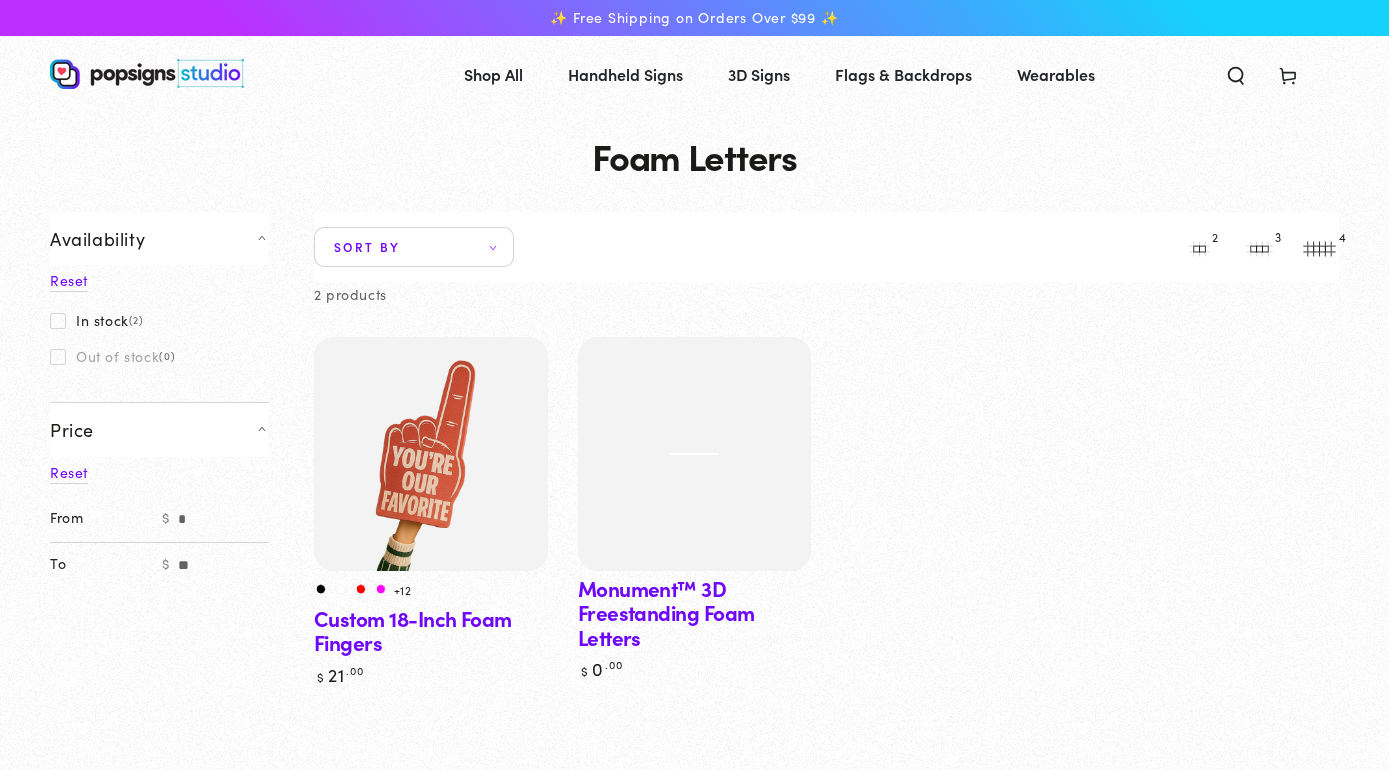 scroll, scrollTop: 0, scrollLeft: 0, axis: both 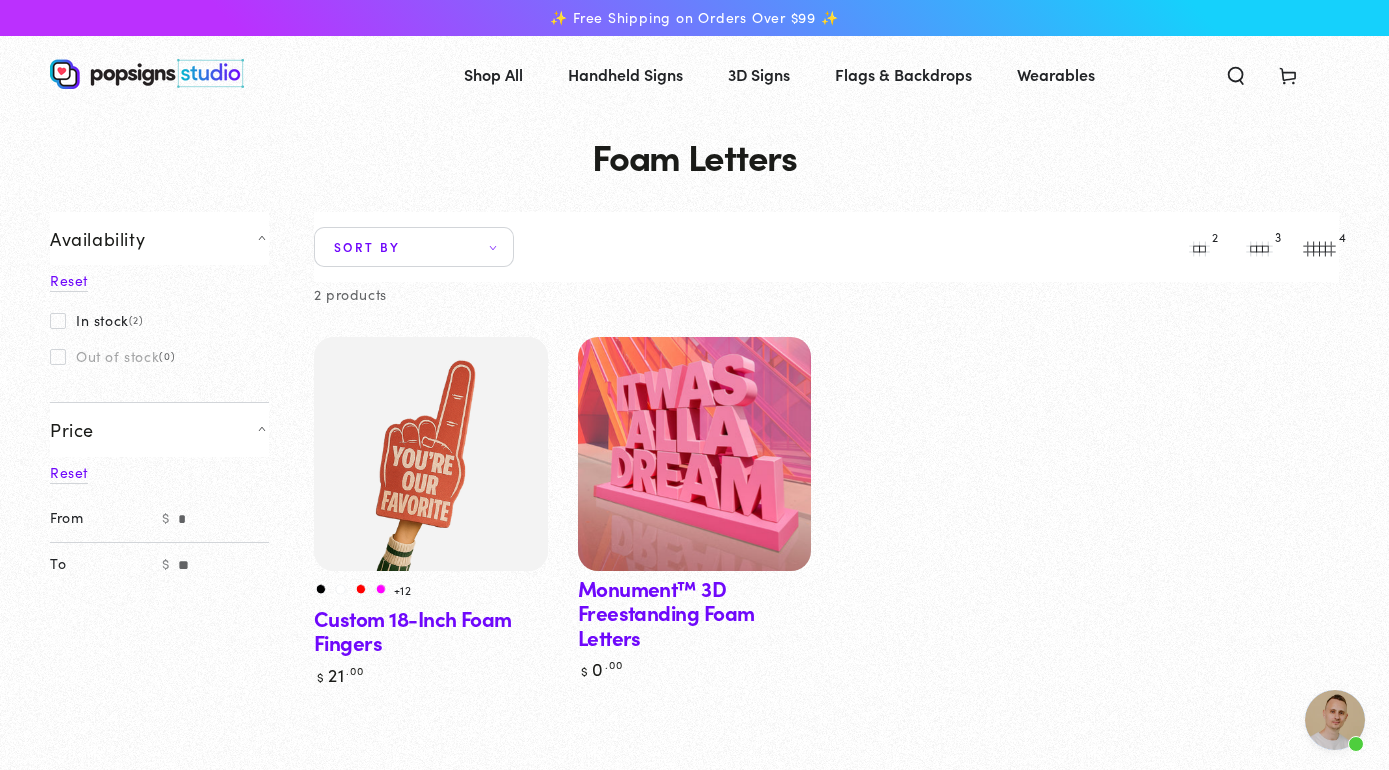 click at bounding box center (694, 454) 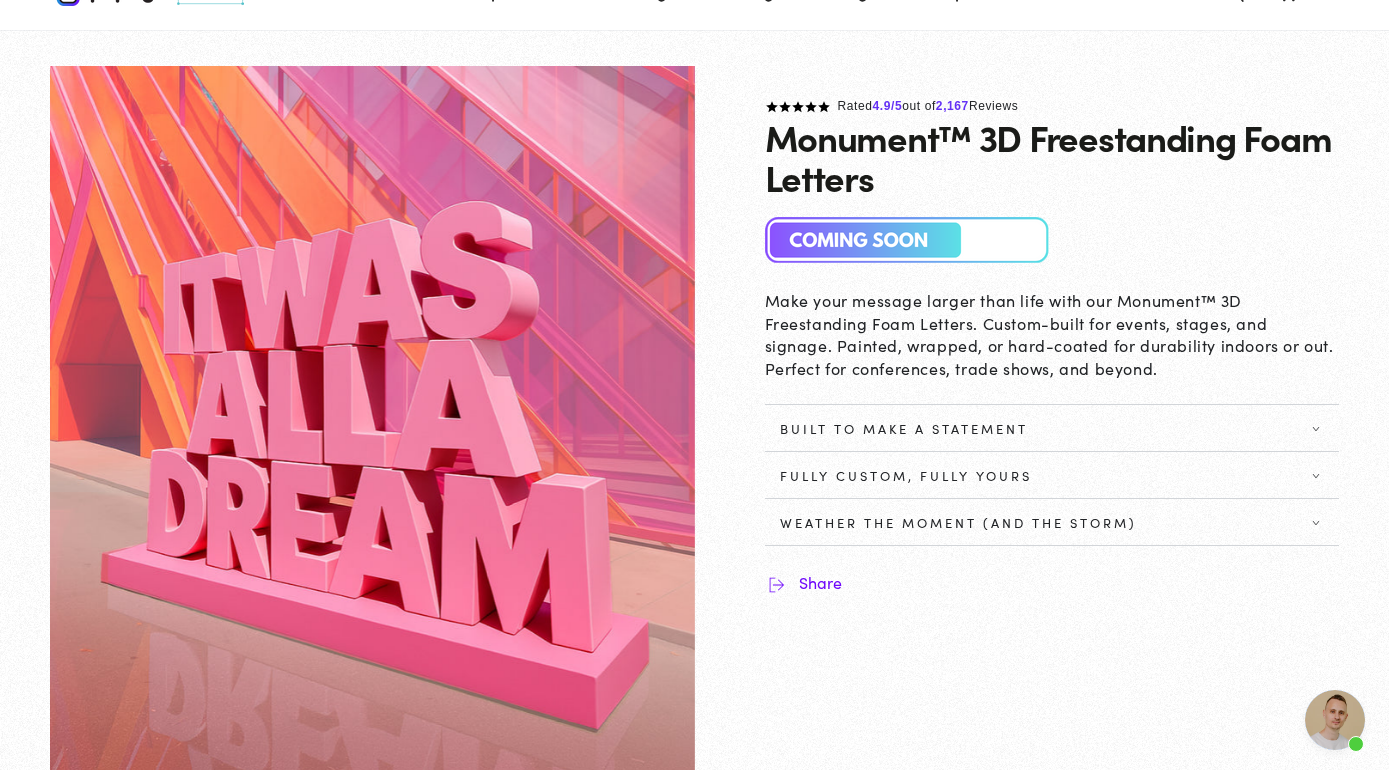 scroll, scrollTop: 86, scrollLeft: 0, axis: vertical 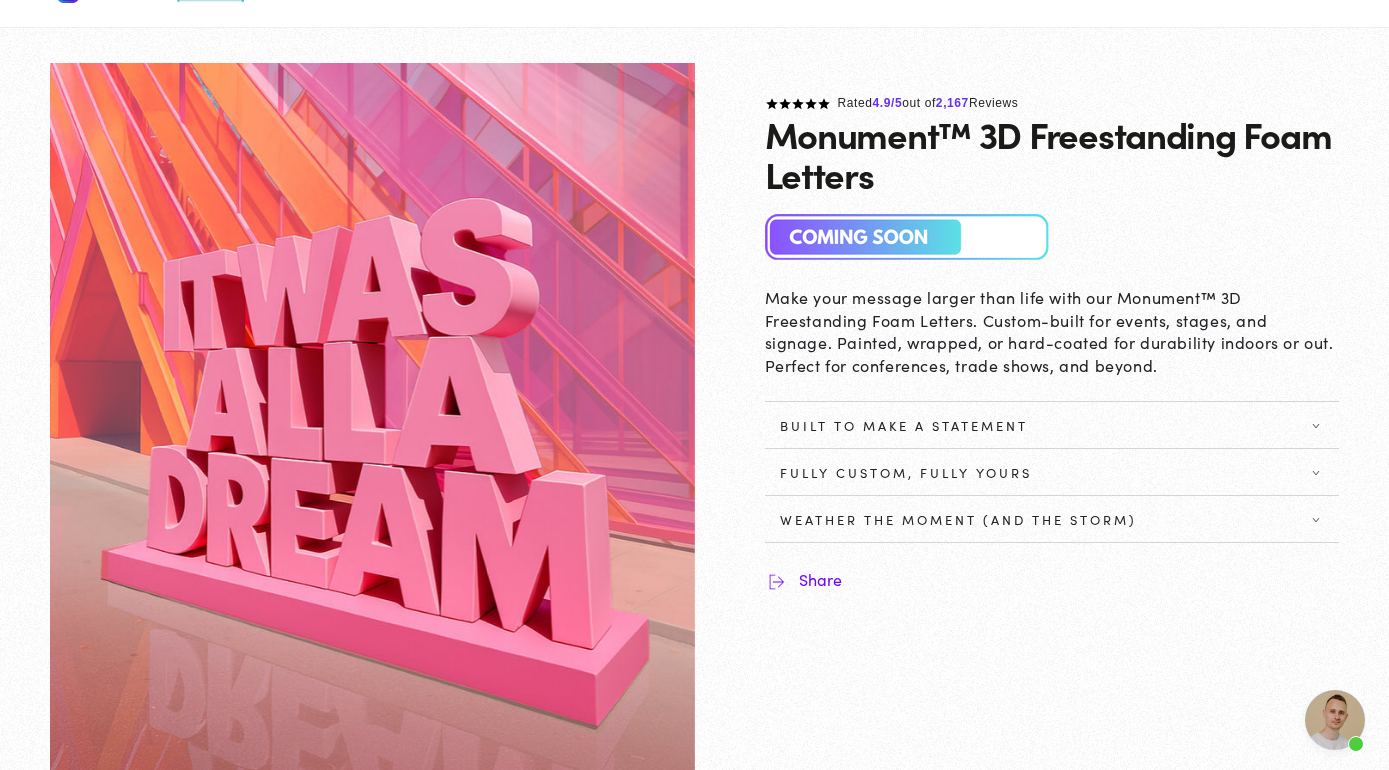 click on "Fully Custom, Fully Yours" at bounding box center [906, 472] 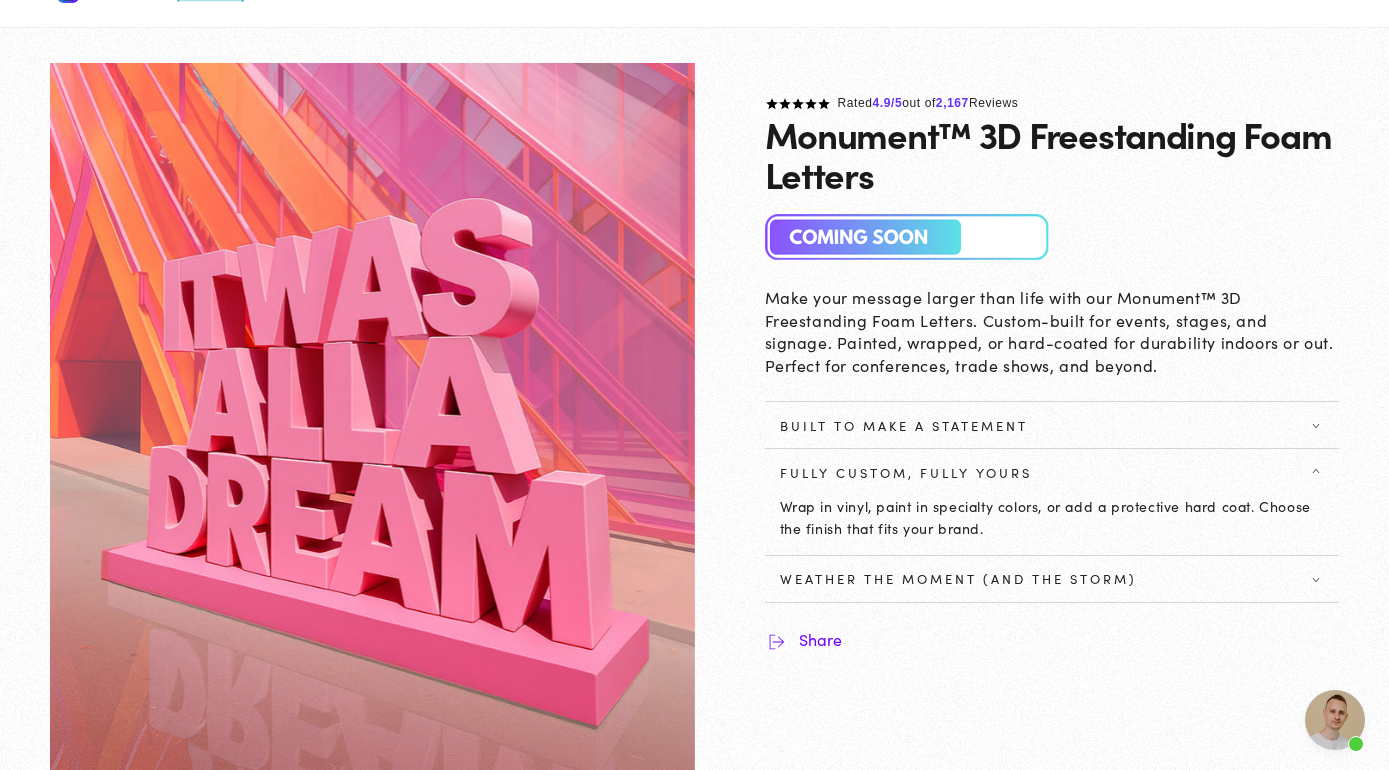 click on "Fully Custom, Fully Yours" at bounding box center [906, 472] 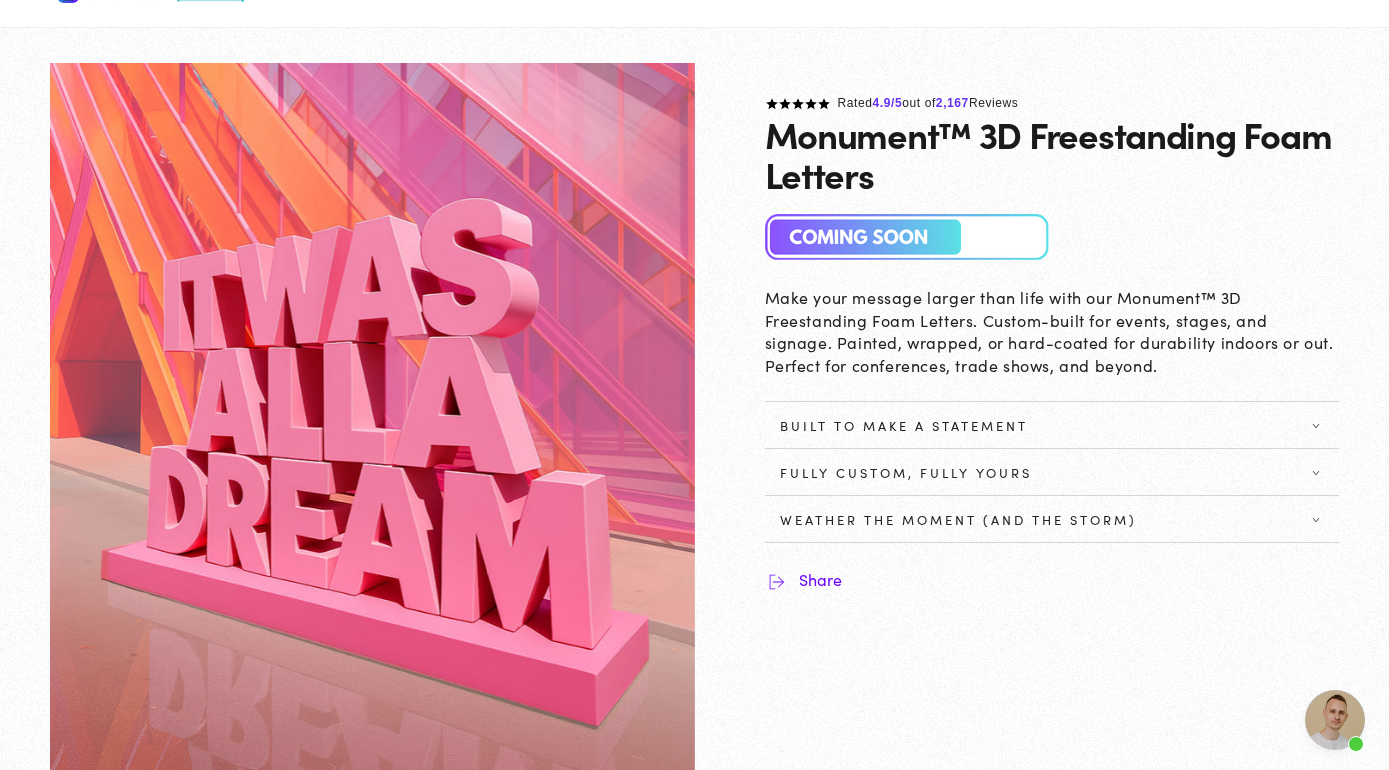 click on "Weather the Moment (and the Storm)" at bounding box center (958, 519) 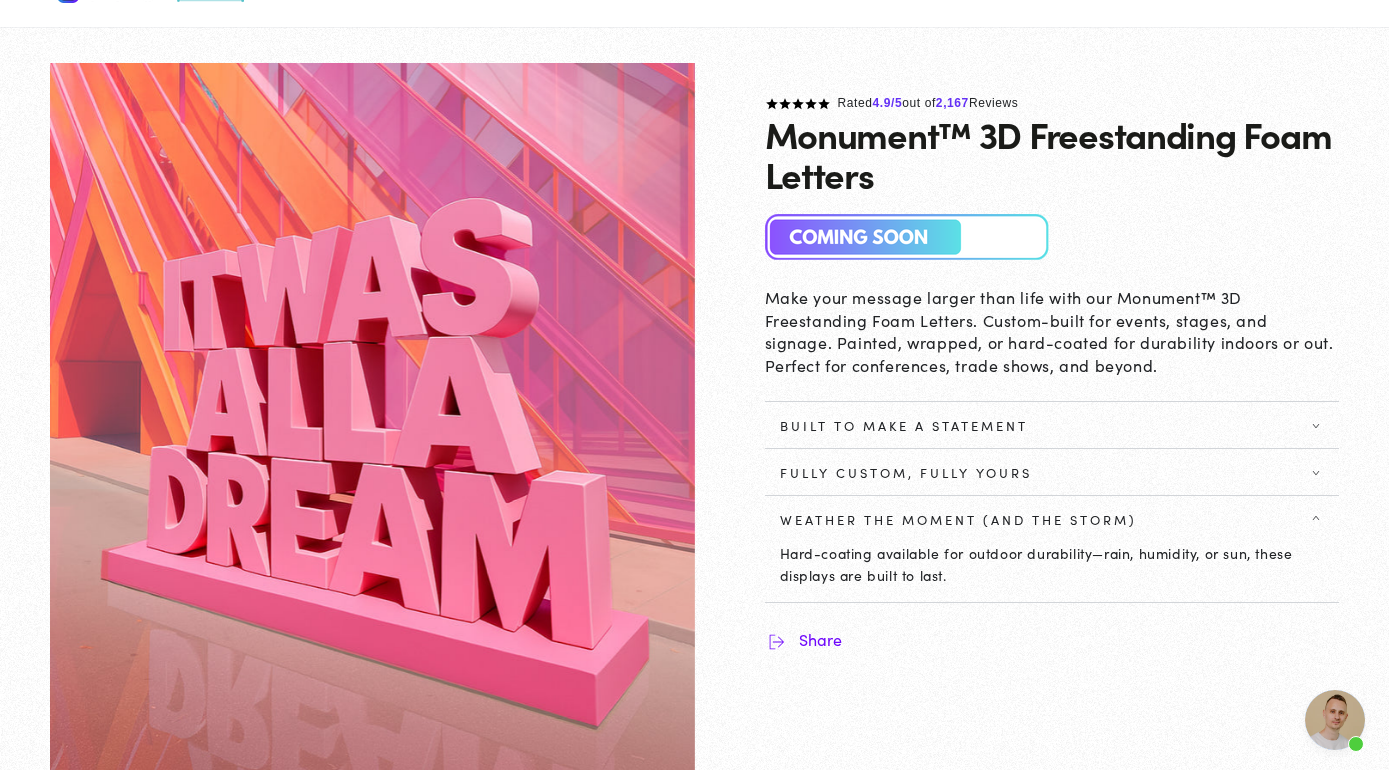 click on "Weather the Moment (and the Storm)" at bounding box center (958, 519) 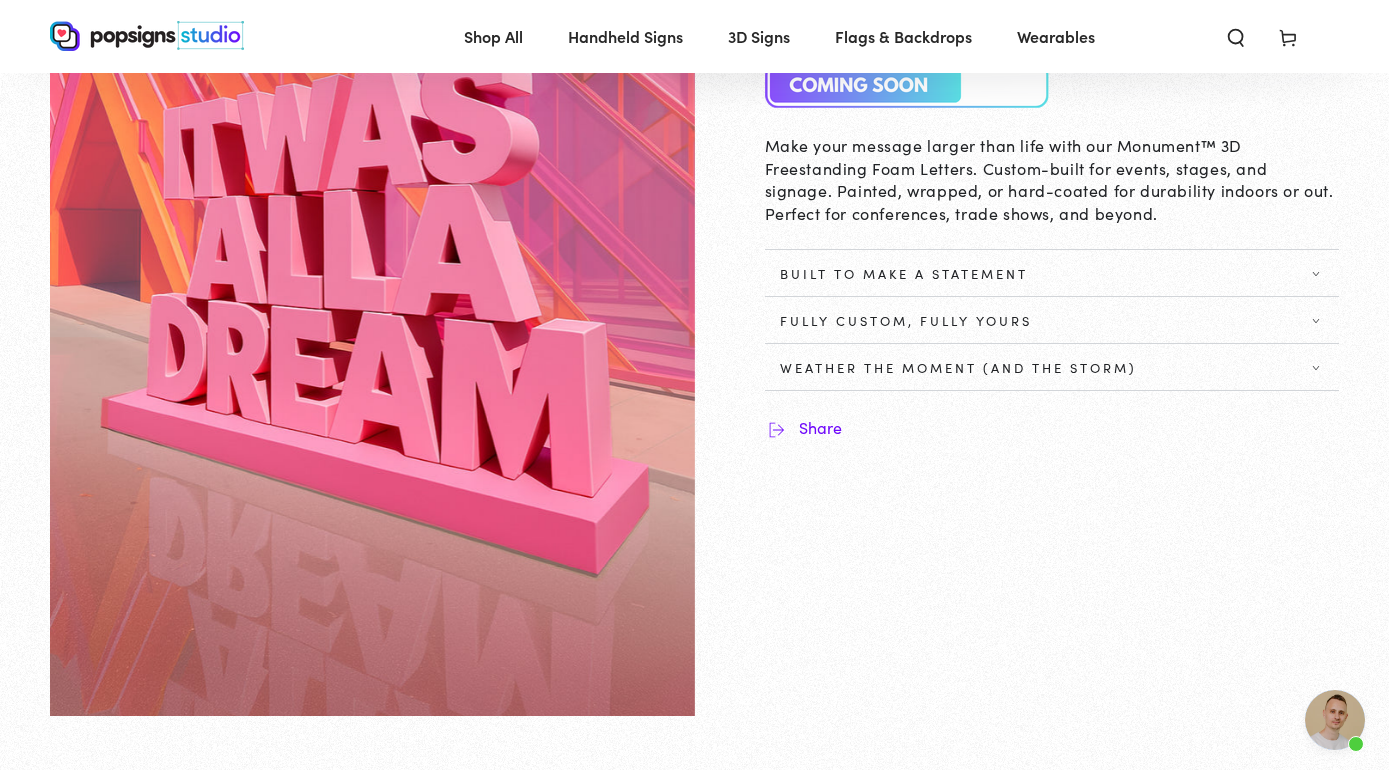 scroll, scrollTop: 0, scrollLeft: 0, axis: both 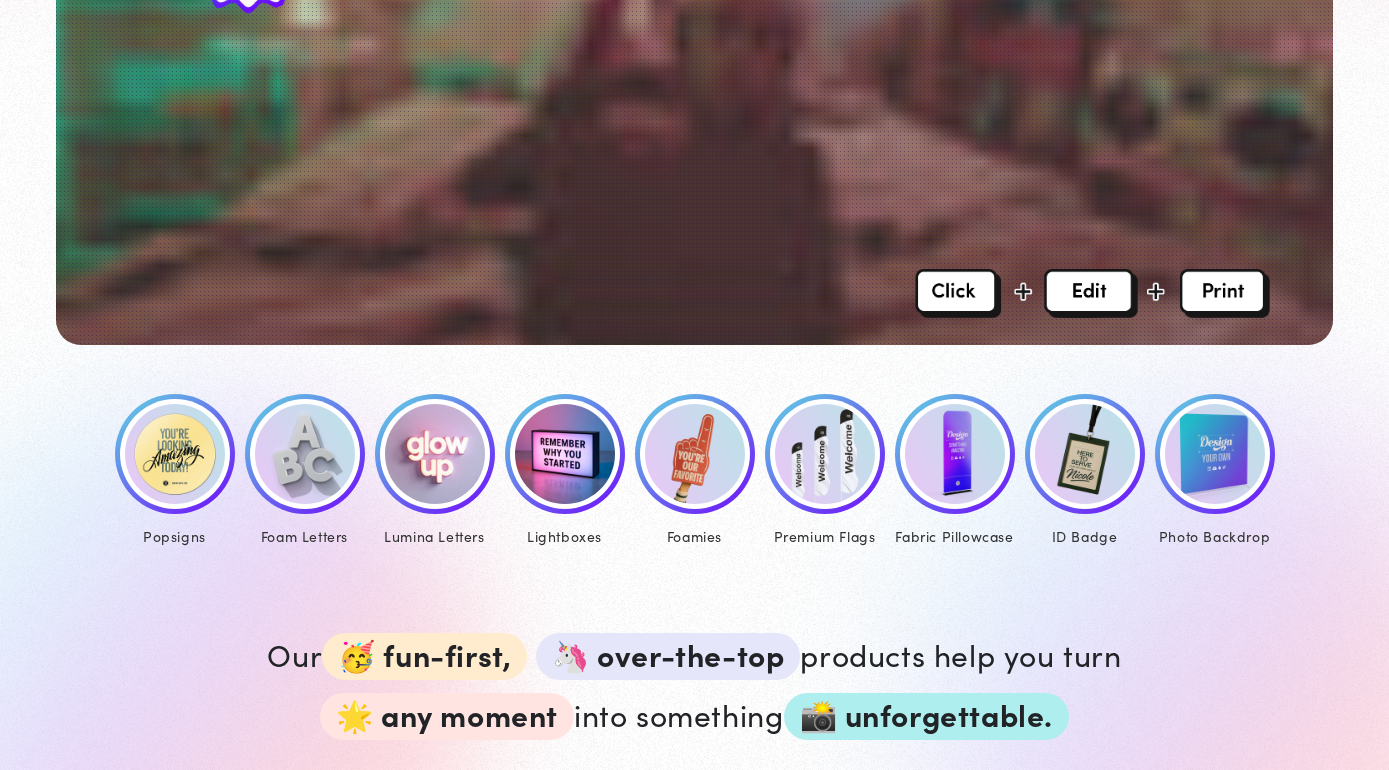 click at bounding box center (435, 454) 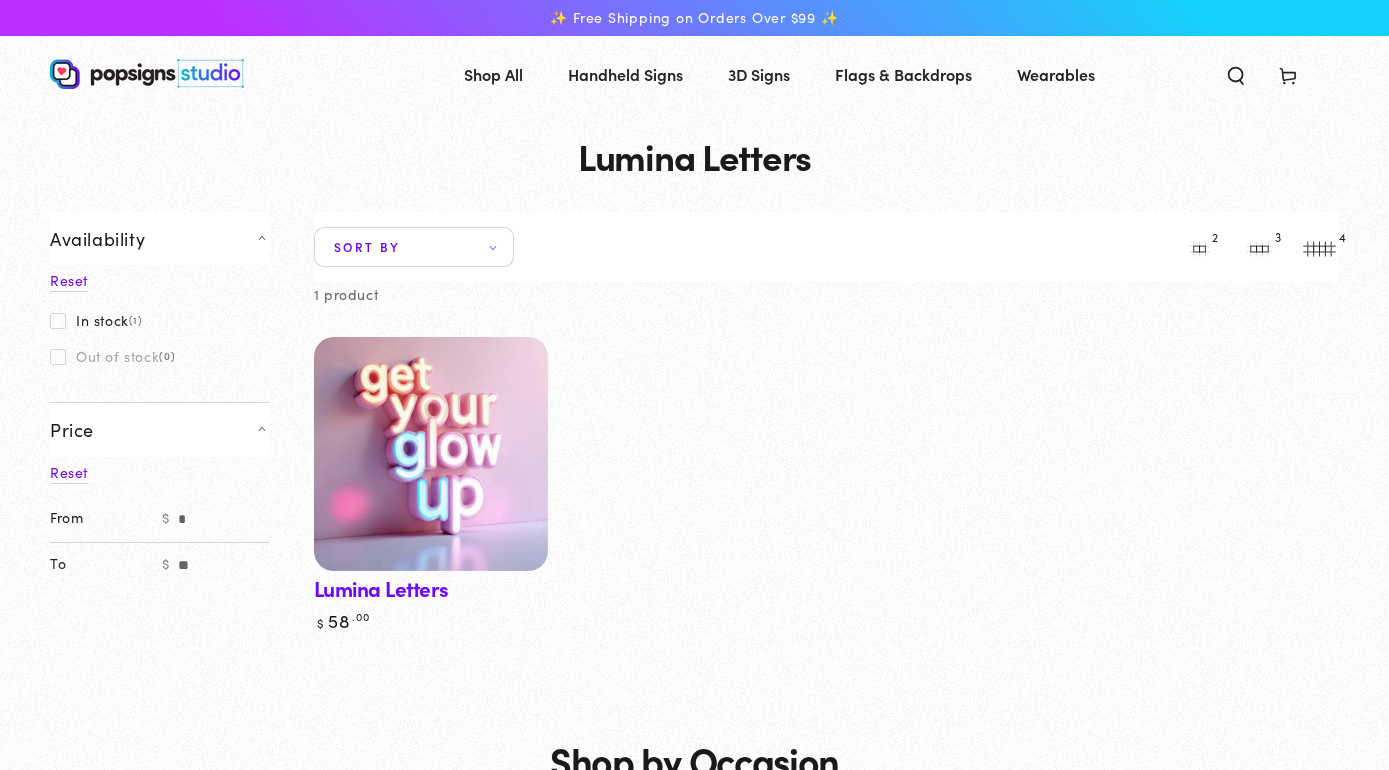 scroll, scrollTop: 0, scrollLeft: 0, axis: both 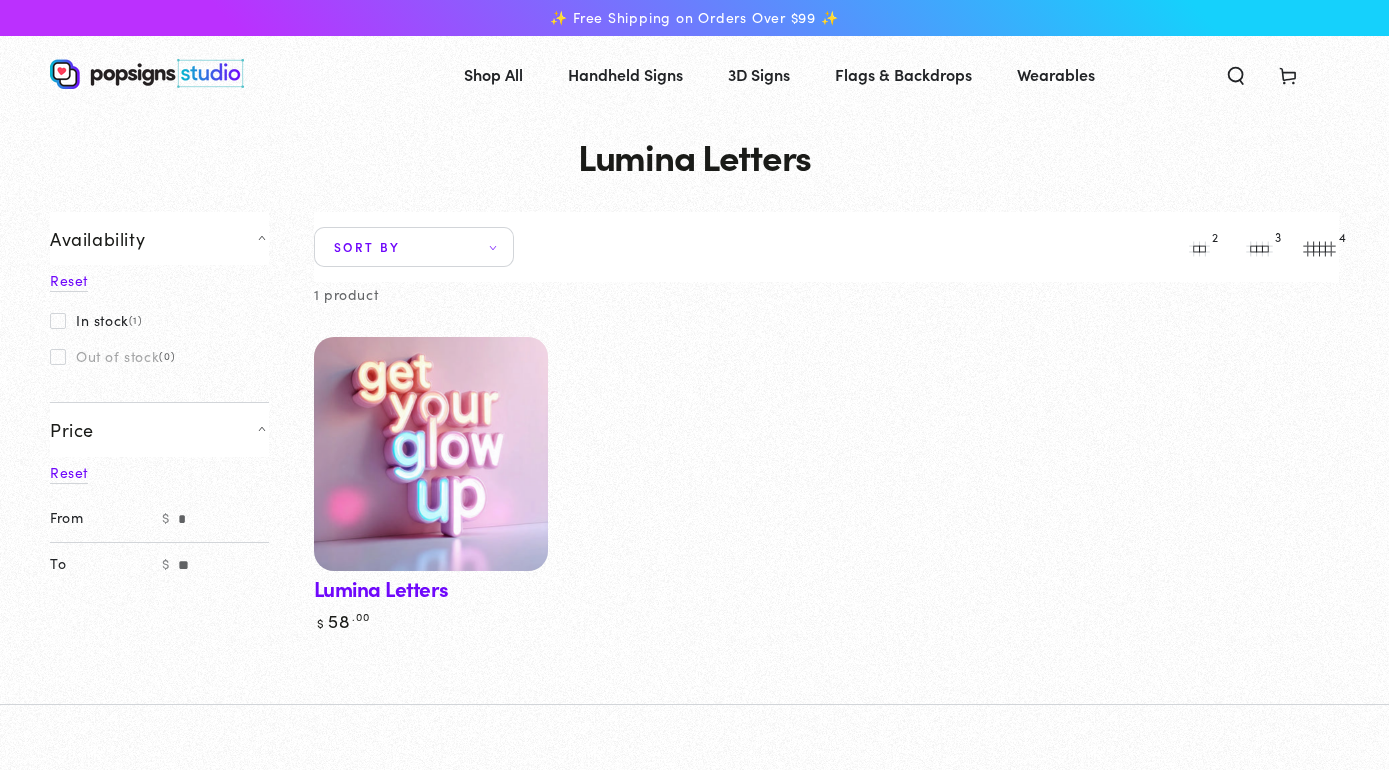 click at bounding box center (430, 454) 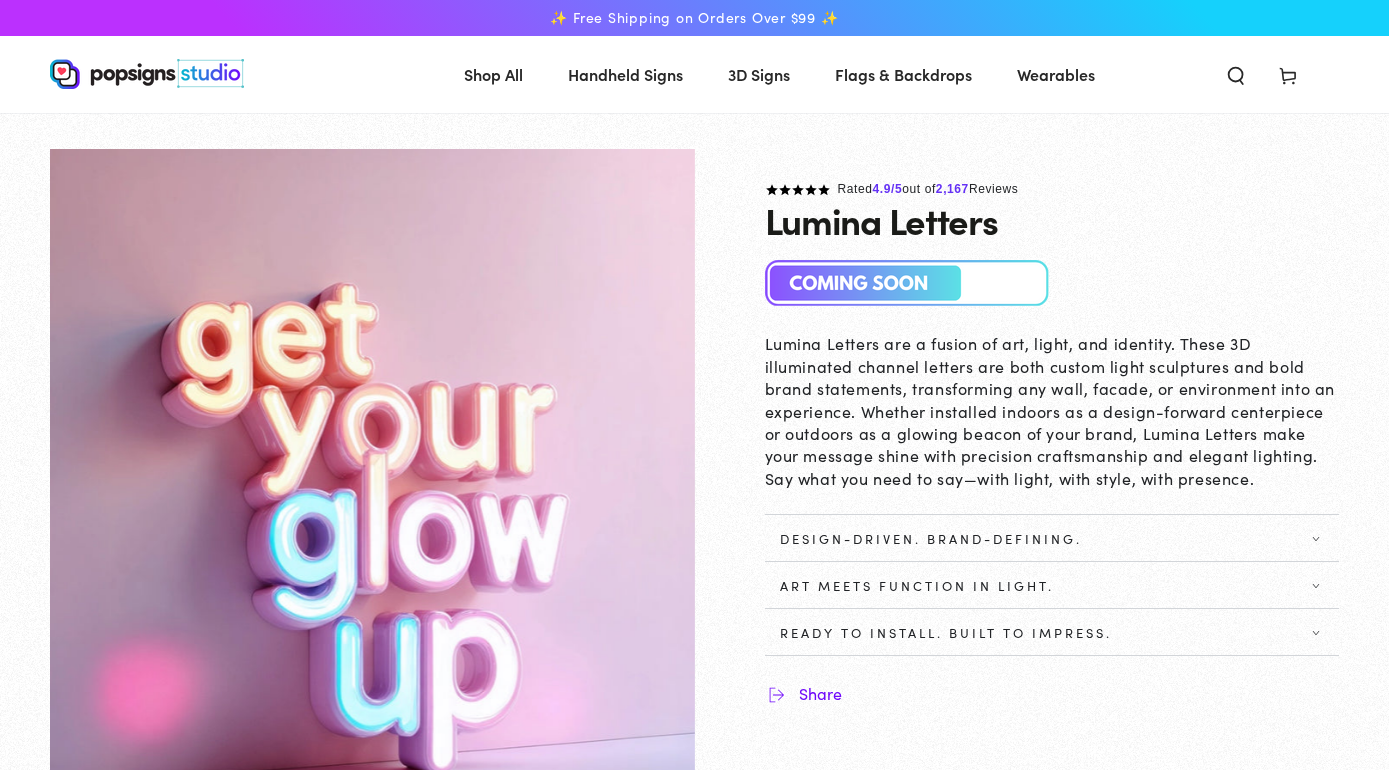 scroll, scrollTop: 0, scrollLeft: 0, axis: both 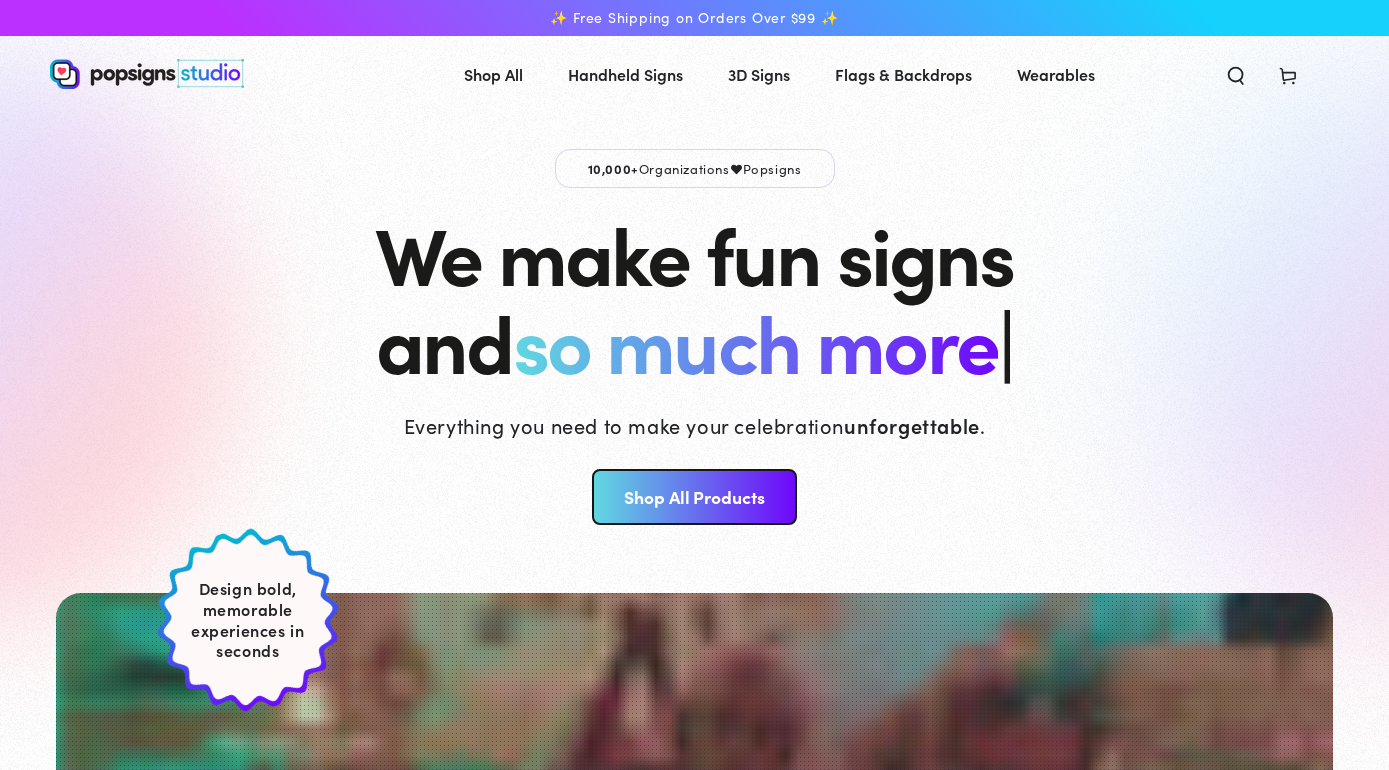 click at bounding box center [305, 1152] 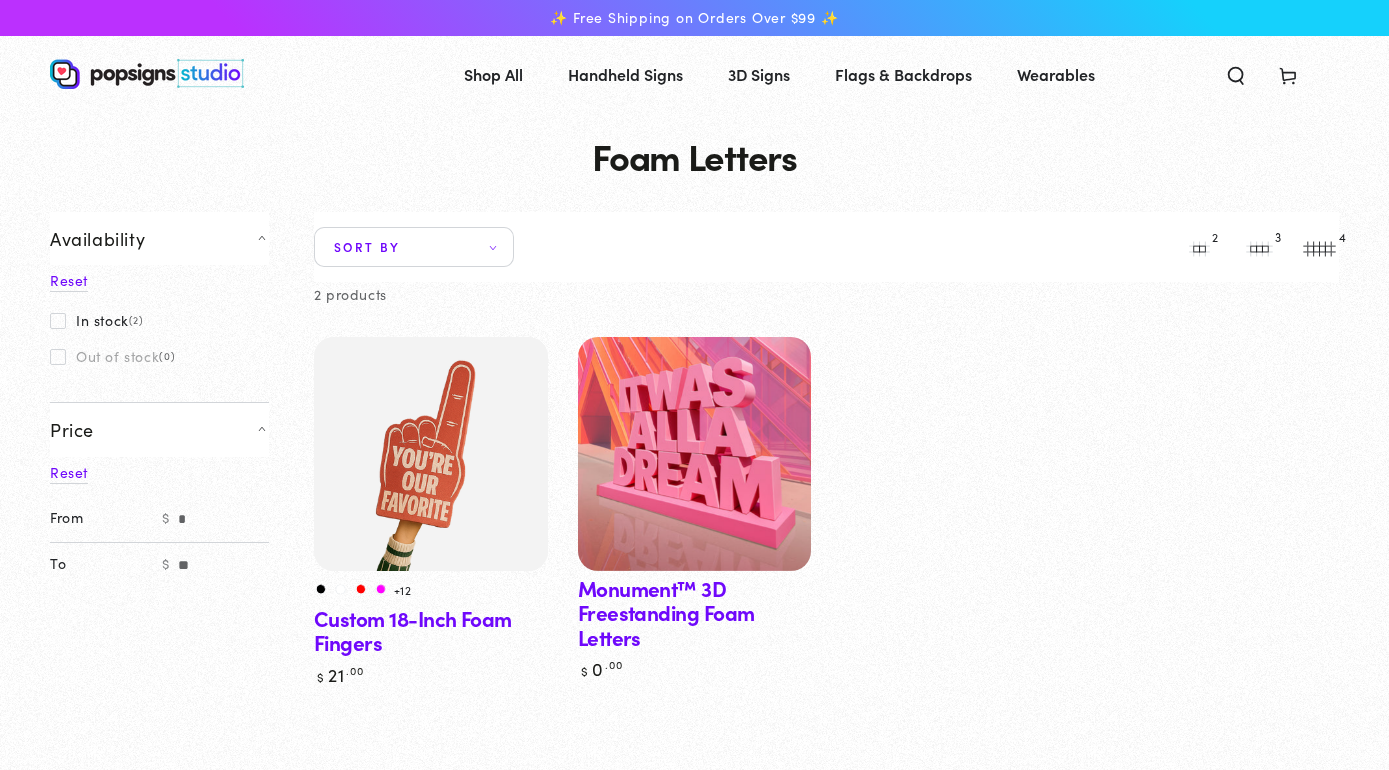 scroll, scrollTop: 0, scrollLeft: 0, axis: both 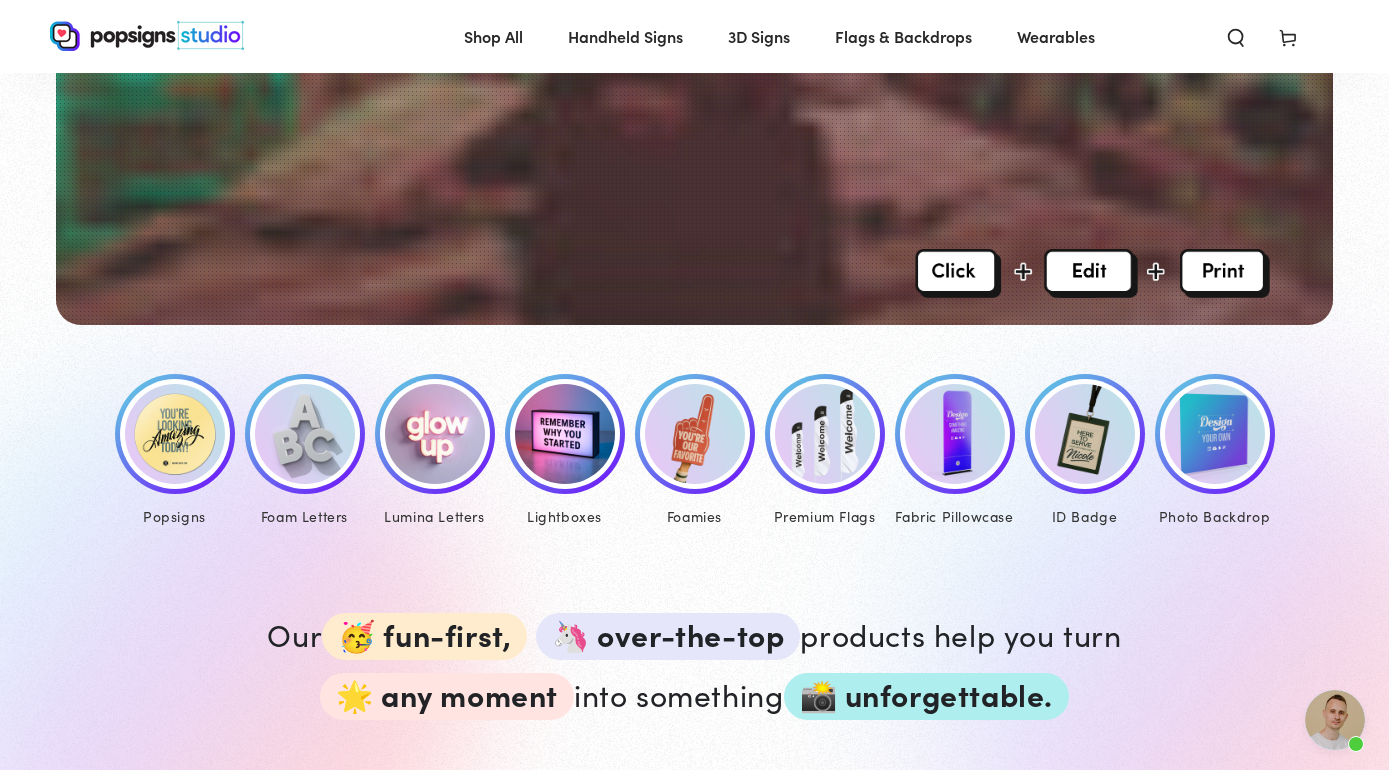 click at bounding box center (825, 434) 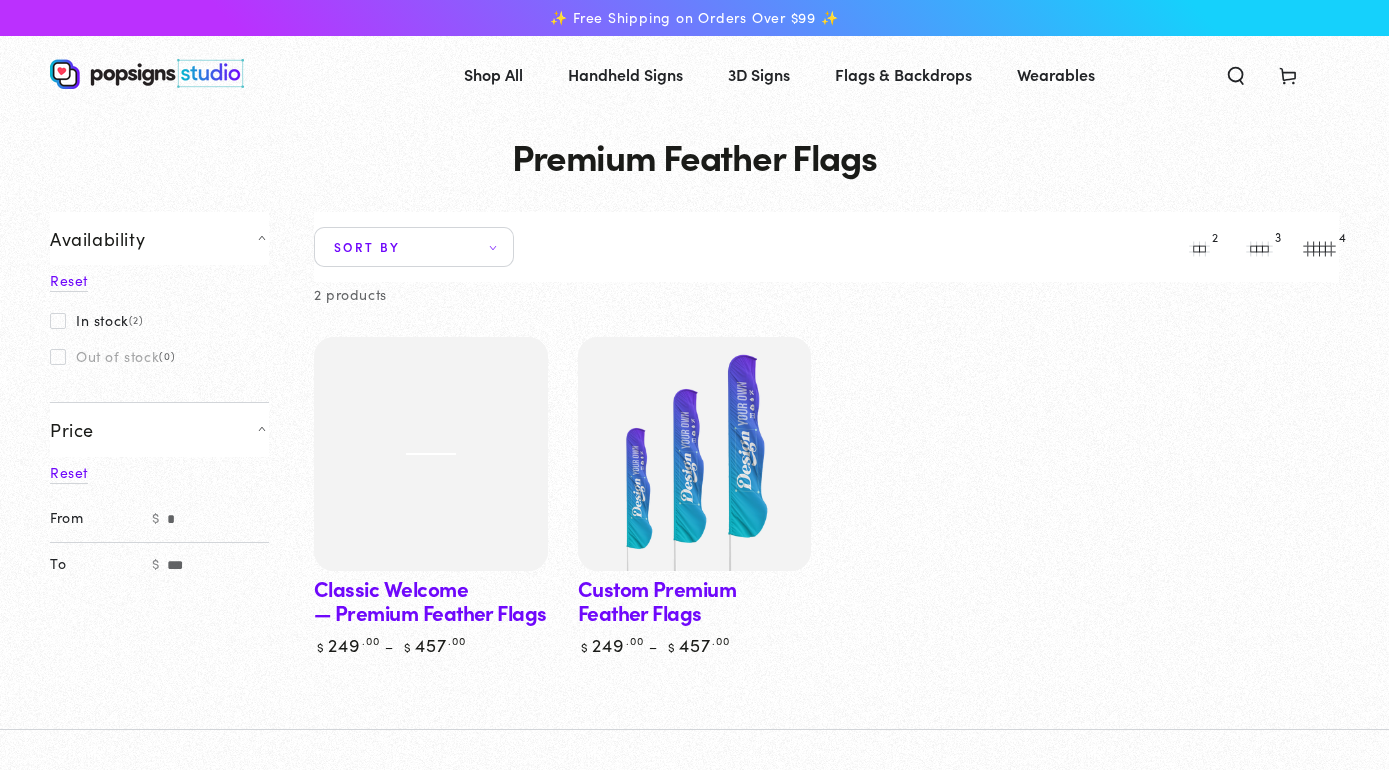 scroll, scrollTop: 0, scrollLeft: 0, axis: both 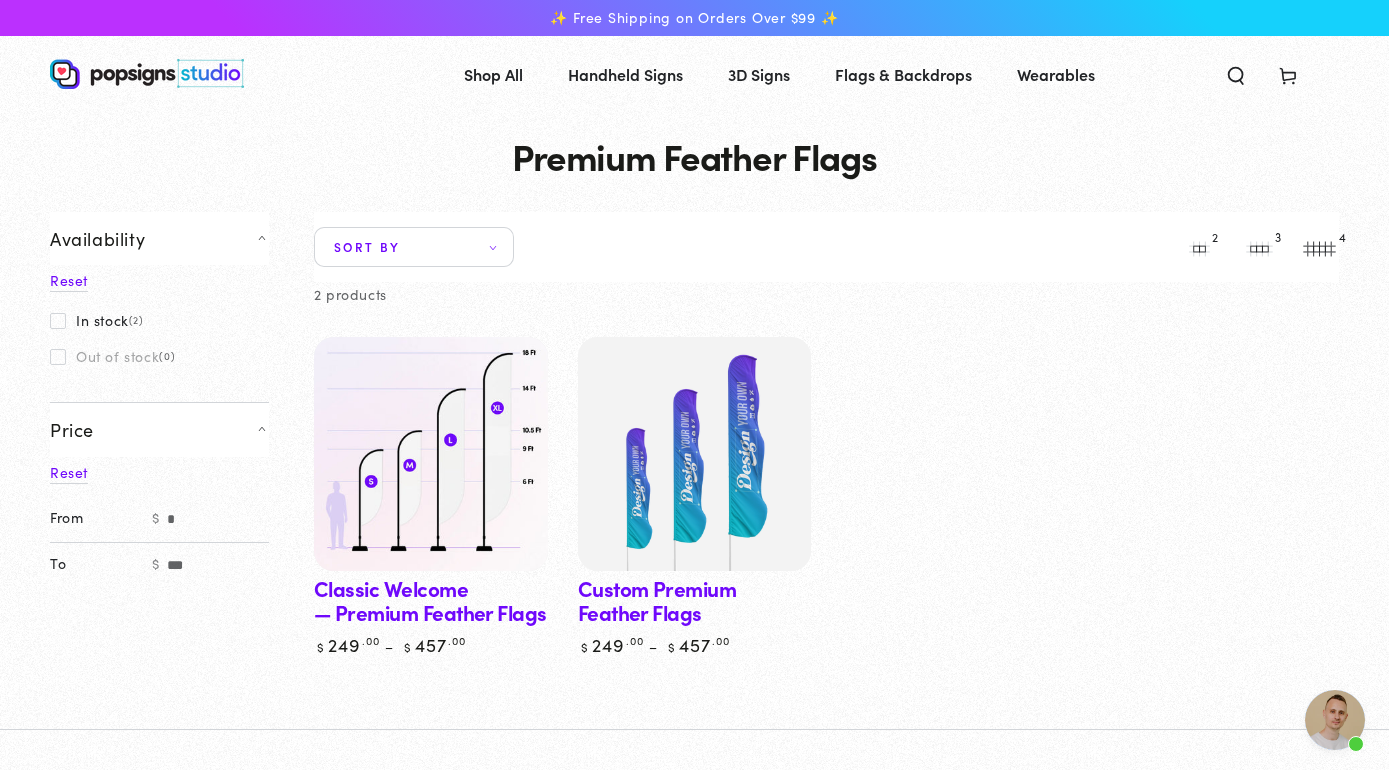 click at bounding box center [430, 454] 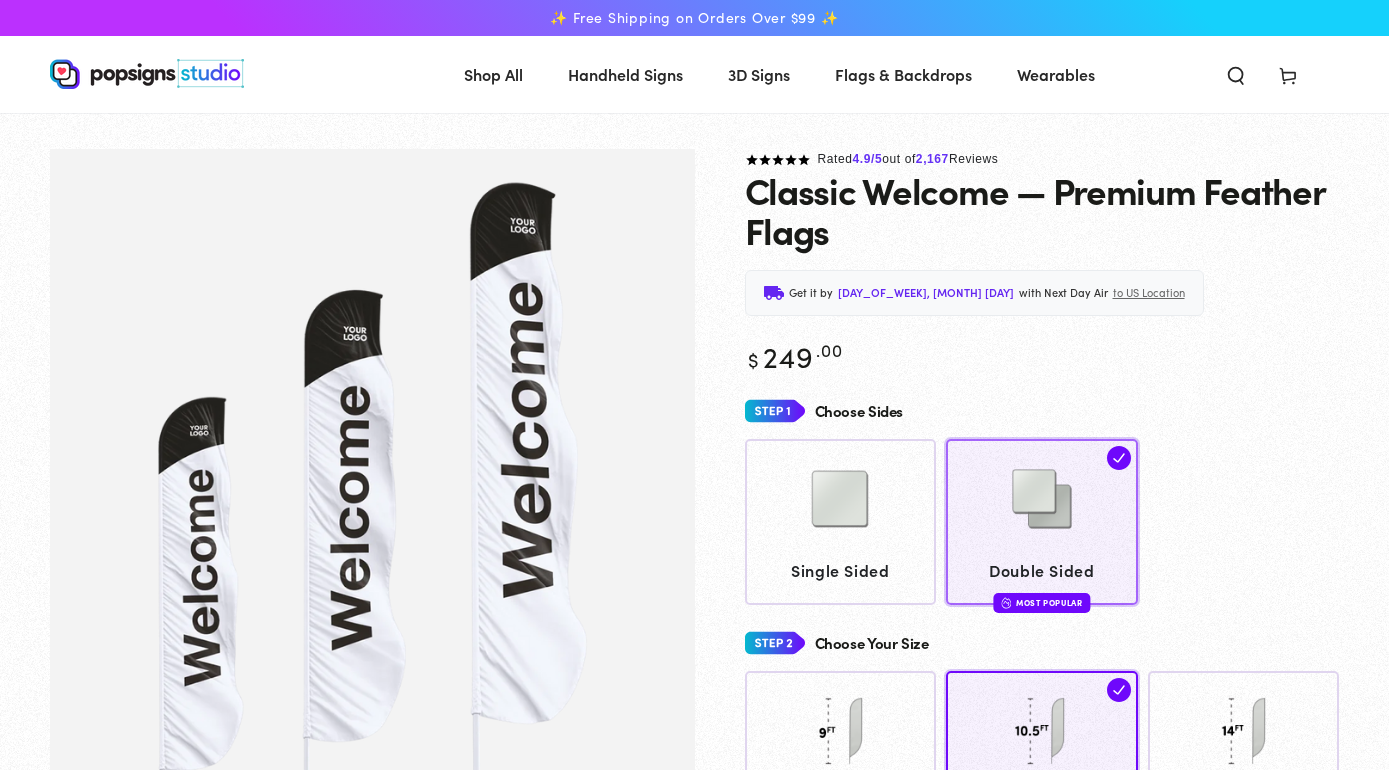 scroll, scrollTop: 0, scrollLeft: 0, axis: both 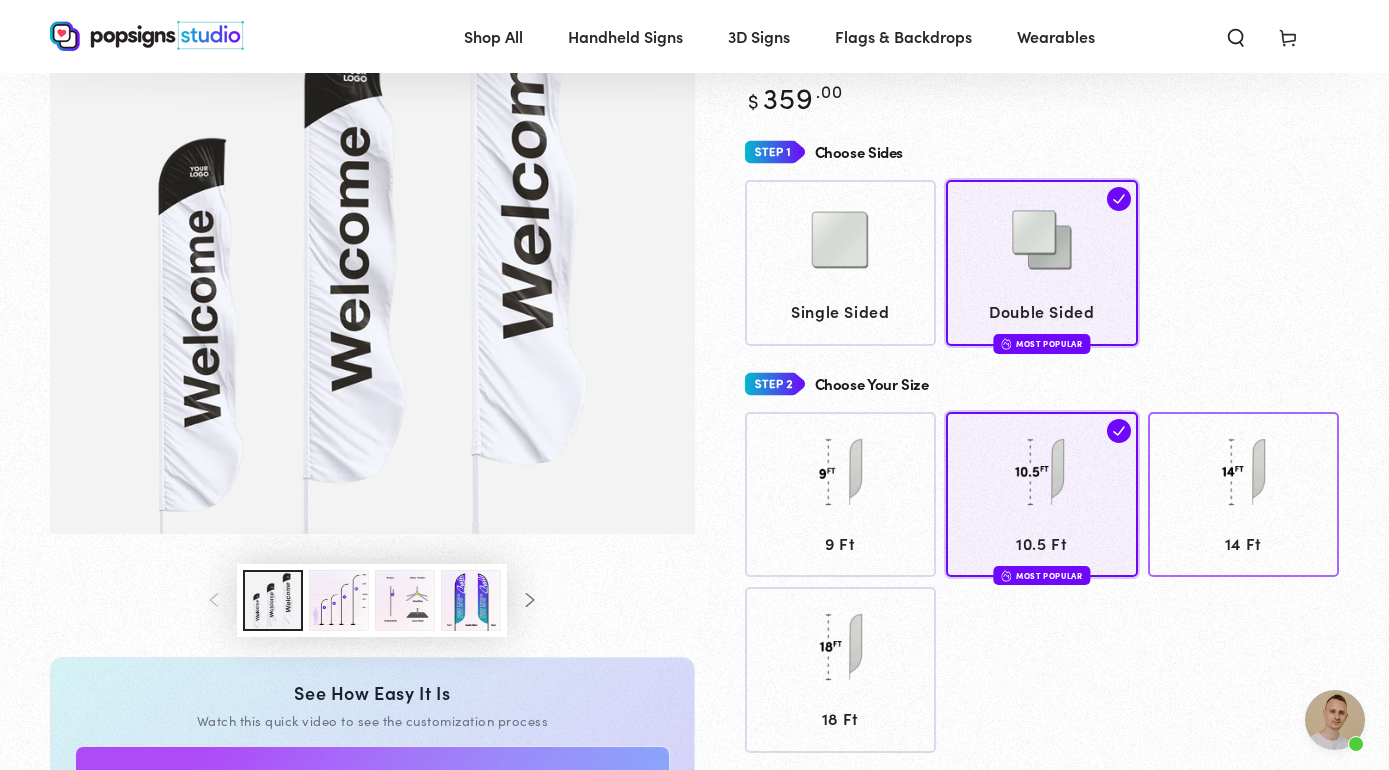 click at bounding box center [1243, 472] 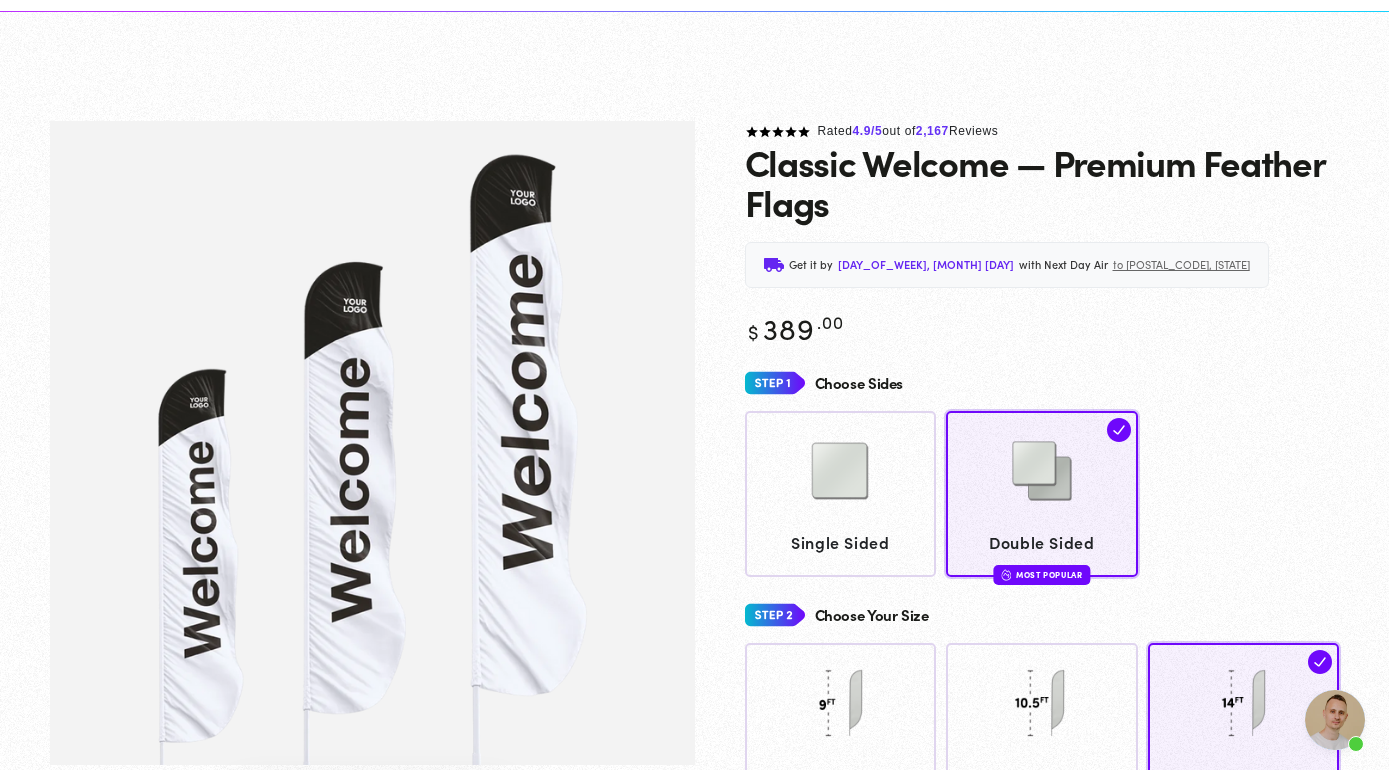 scroll, scrollTop: 0, scrollLeft: 0, axis: both 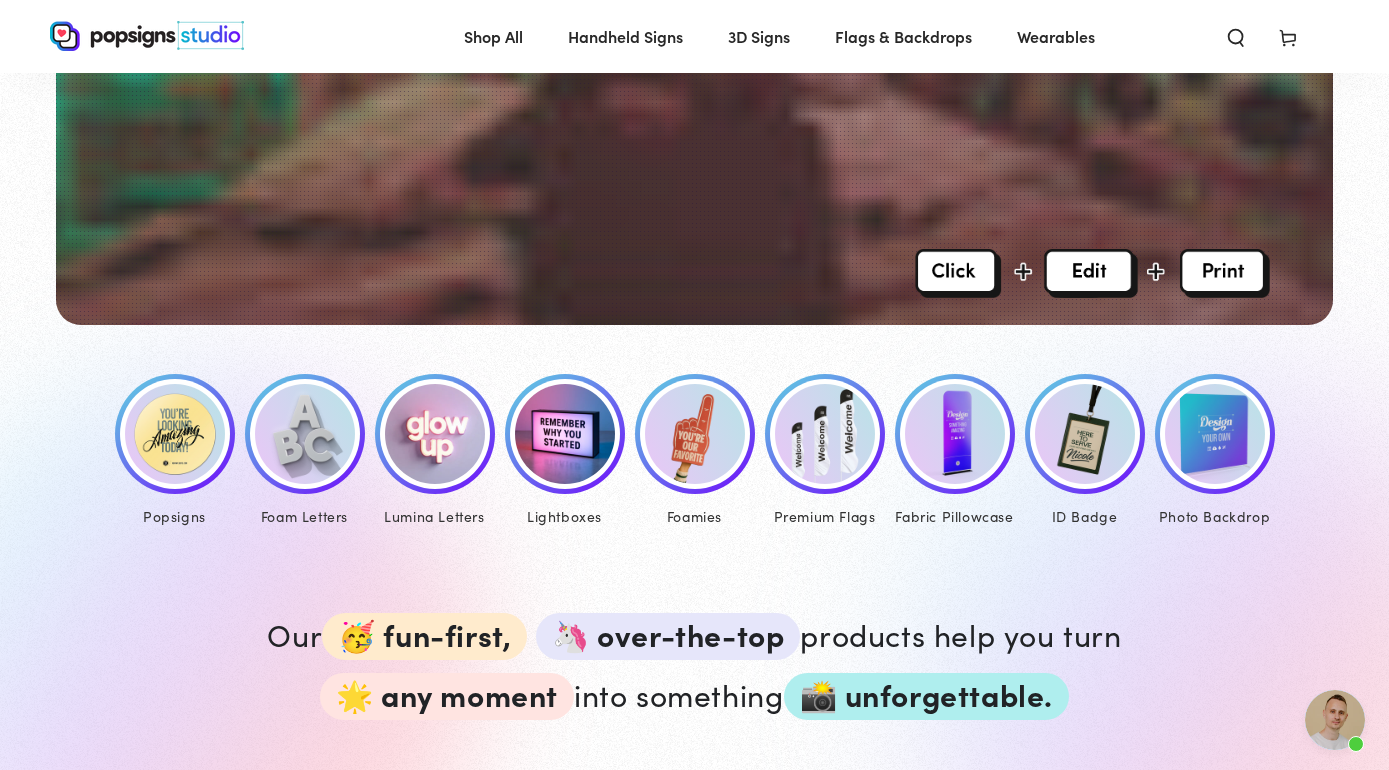 click at bounding box center [1215, 434] 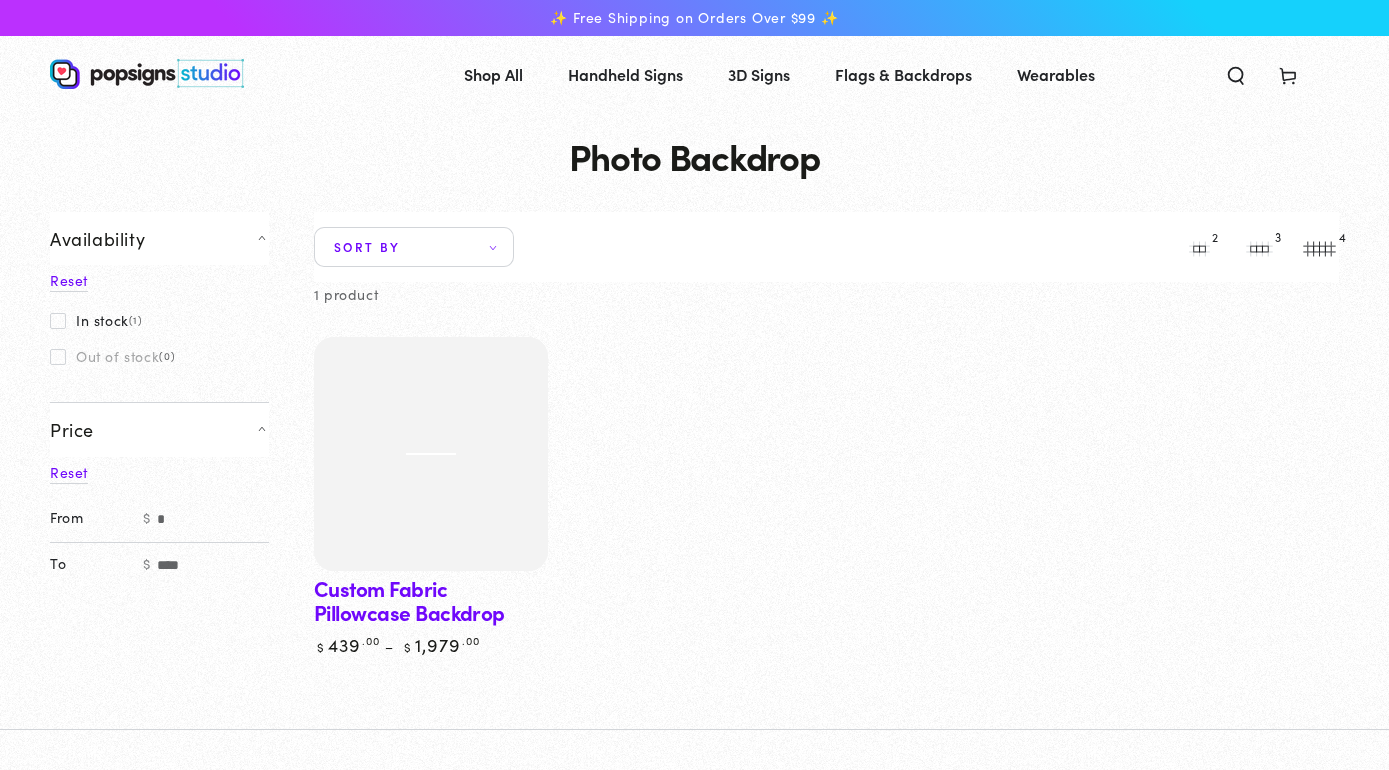 scroll, scrollTop: 0, scrollLeft: 0, axis: both 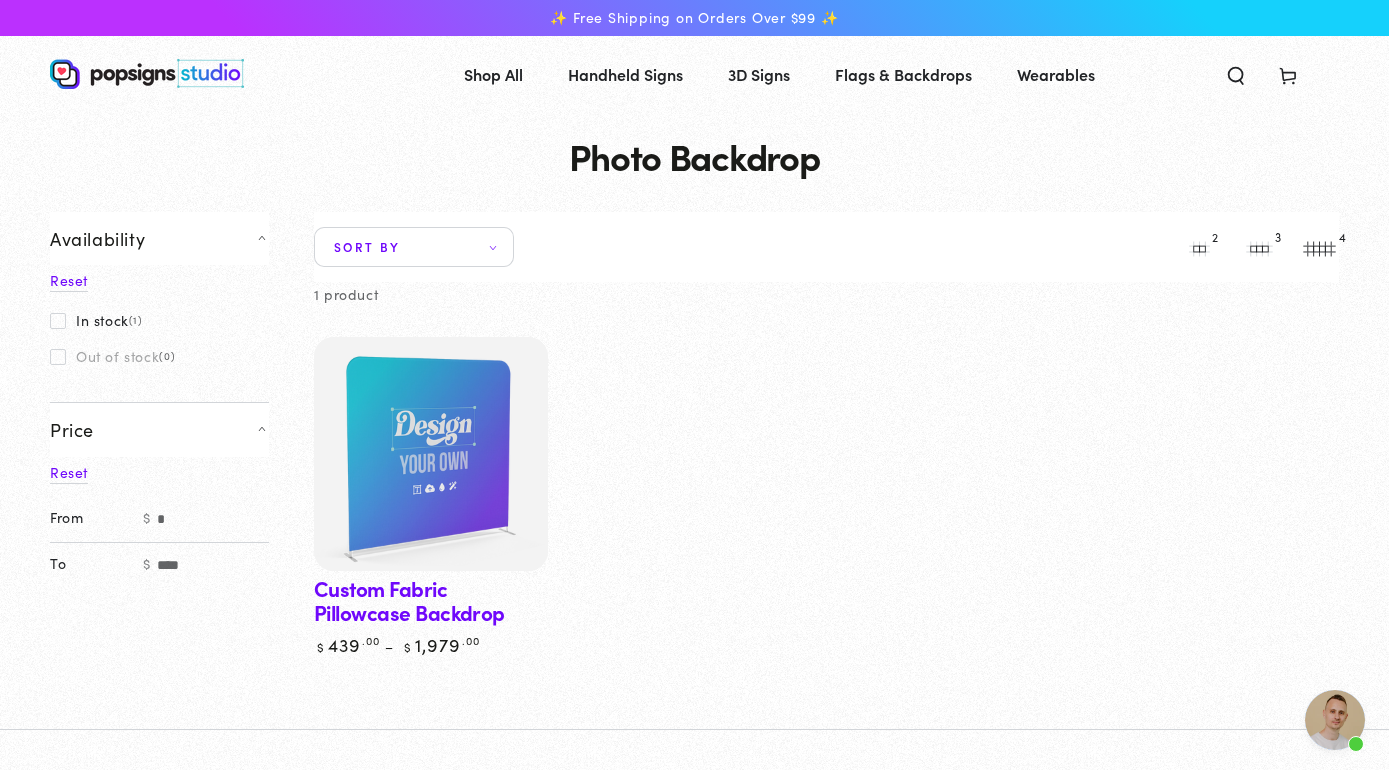 click at bounding box center [430, 454] 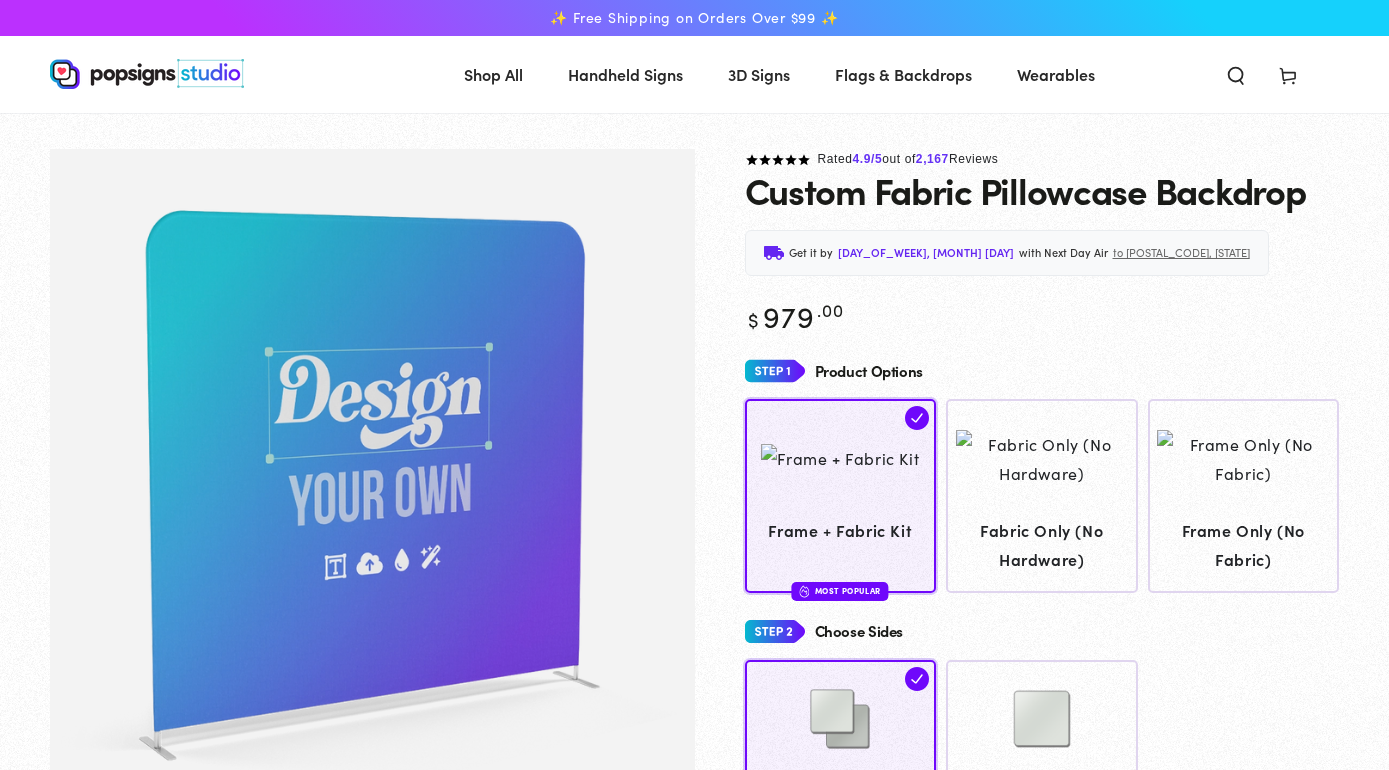 scroll, scrollTop: 0, scrollLeft: 0, axis: both 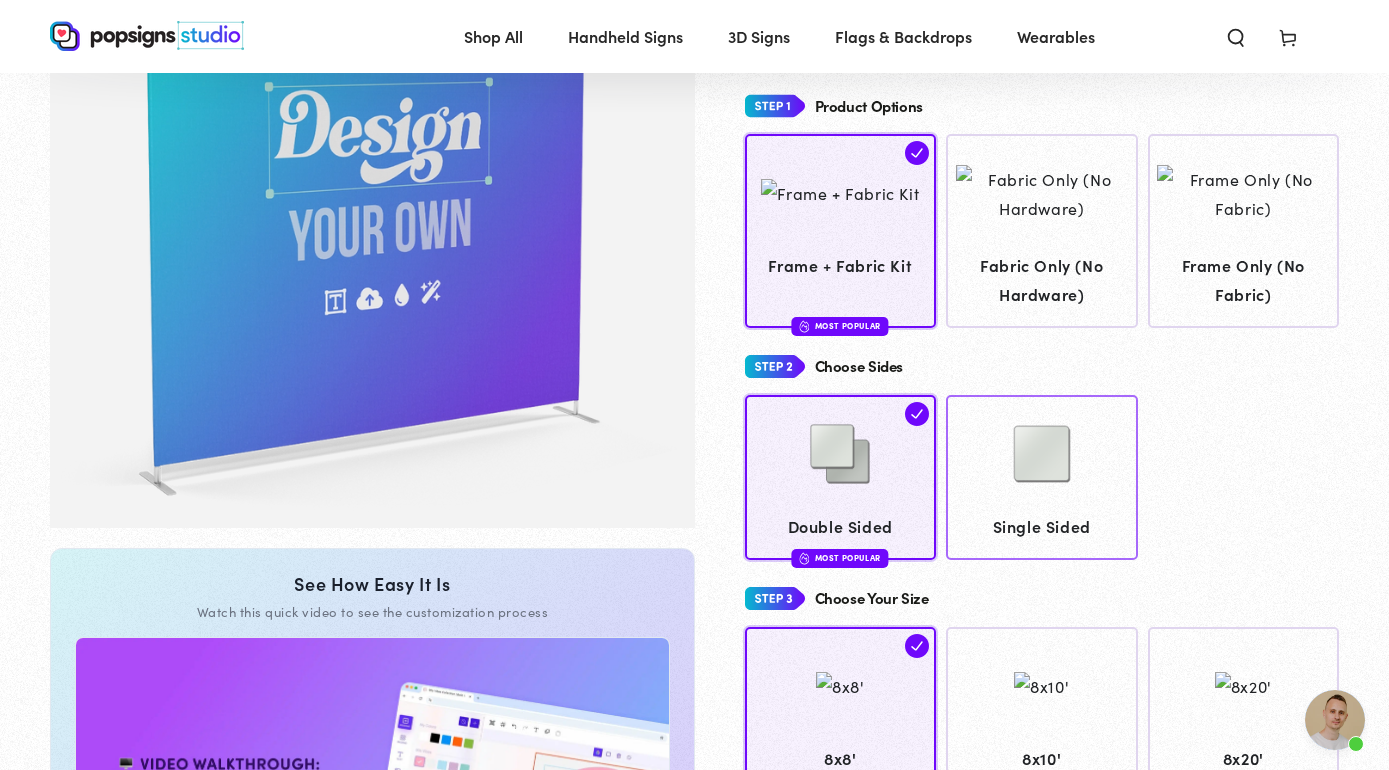 click at bounding box center (1042, 454) 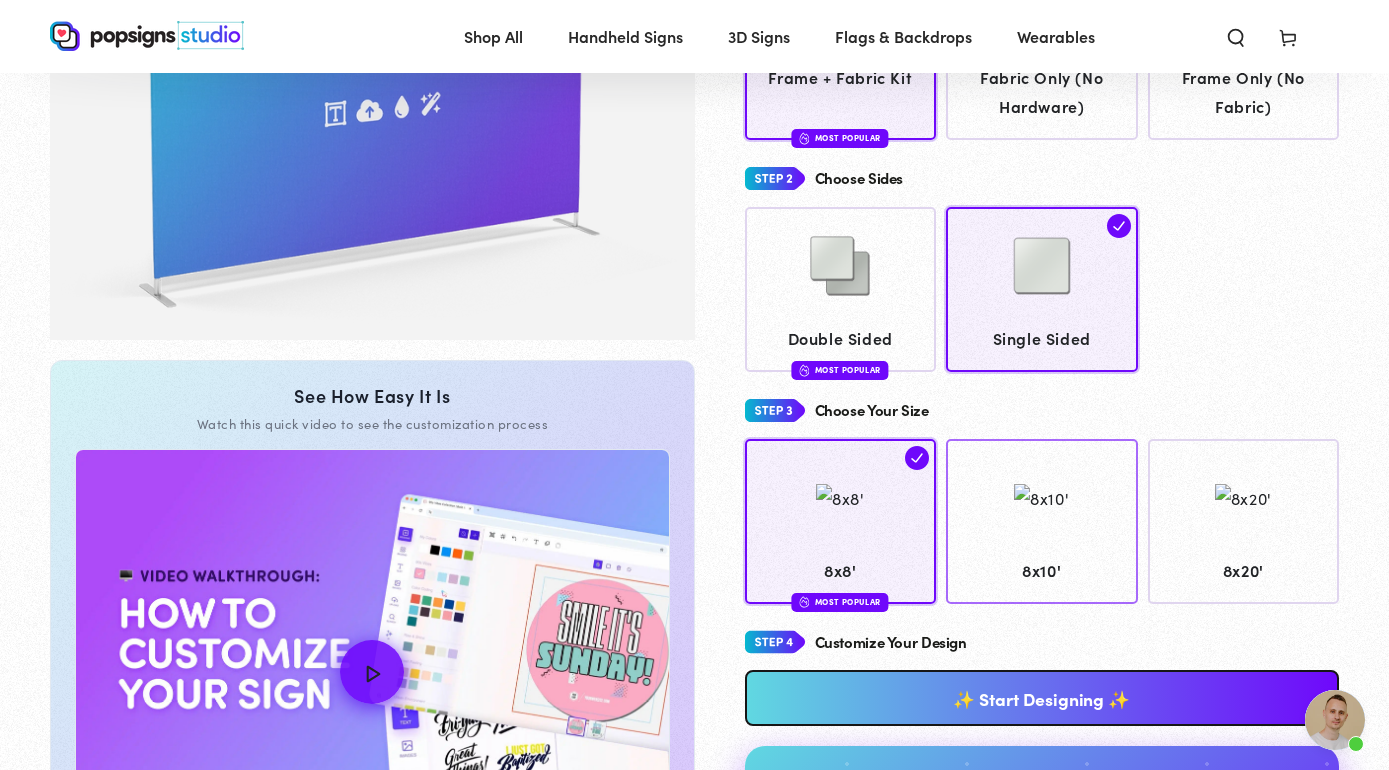 scroll, scrollTop: 453, scrollLeft: 0, axis: vertical 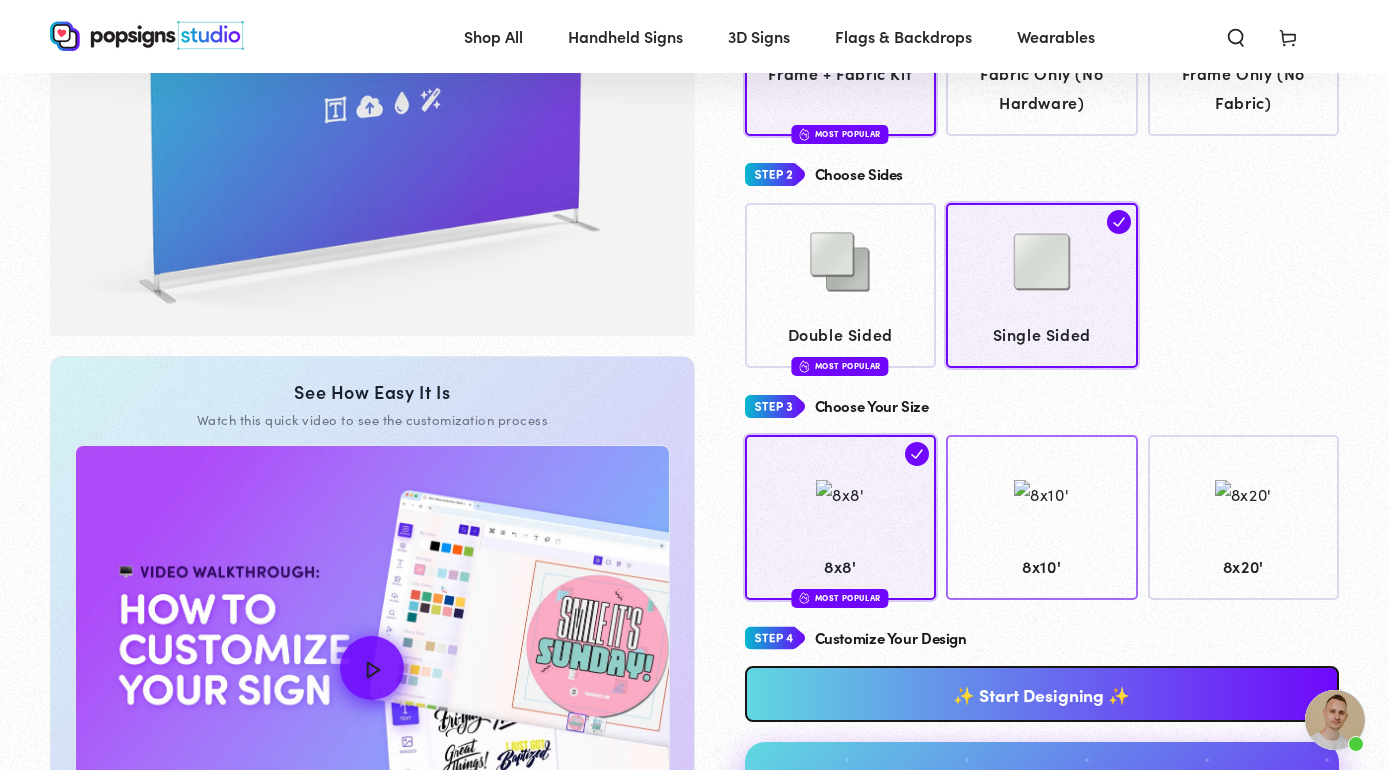 click at bounding box center (1041, 494) 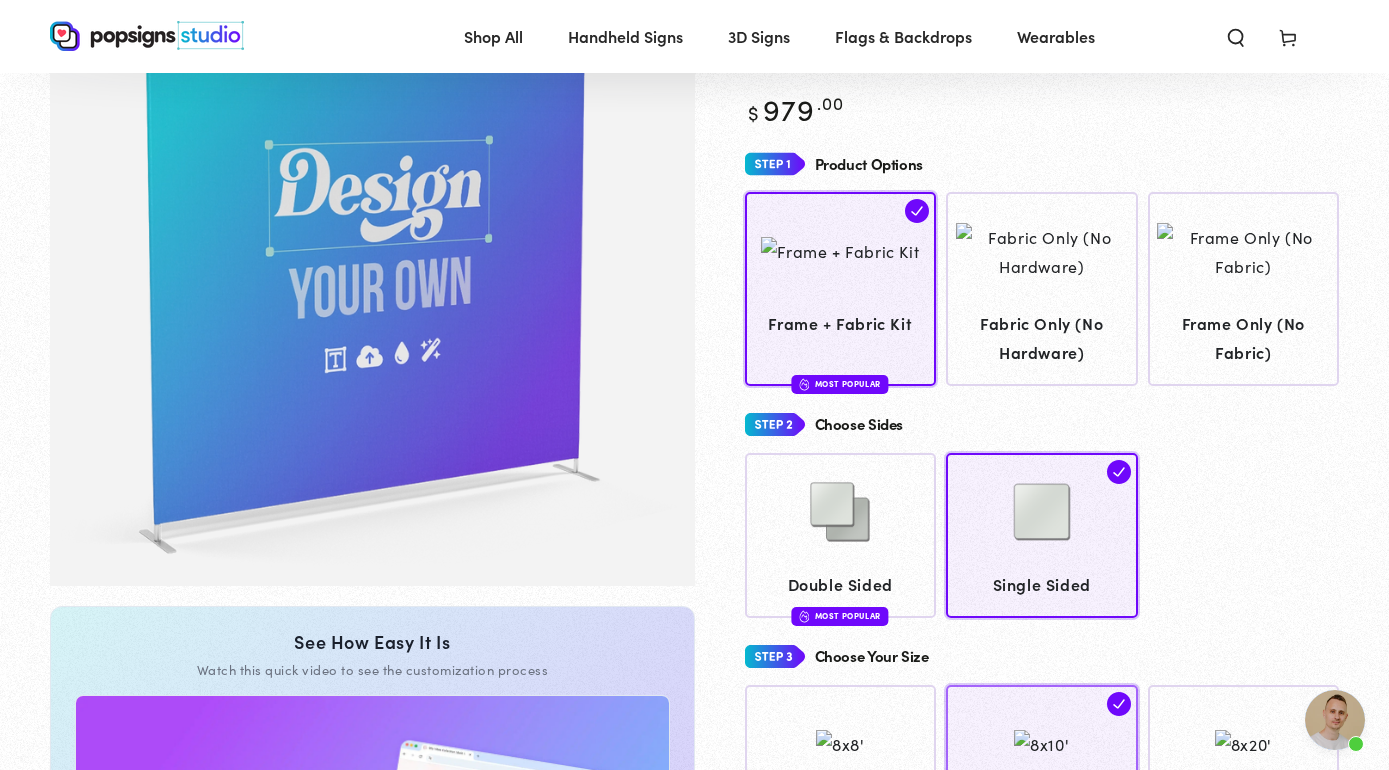 scroll, scrollTop: 300, scrollLeft: 0, axis: vertical 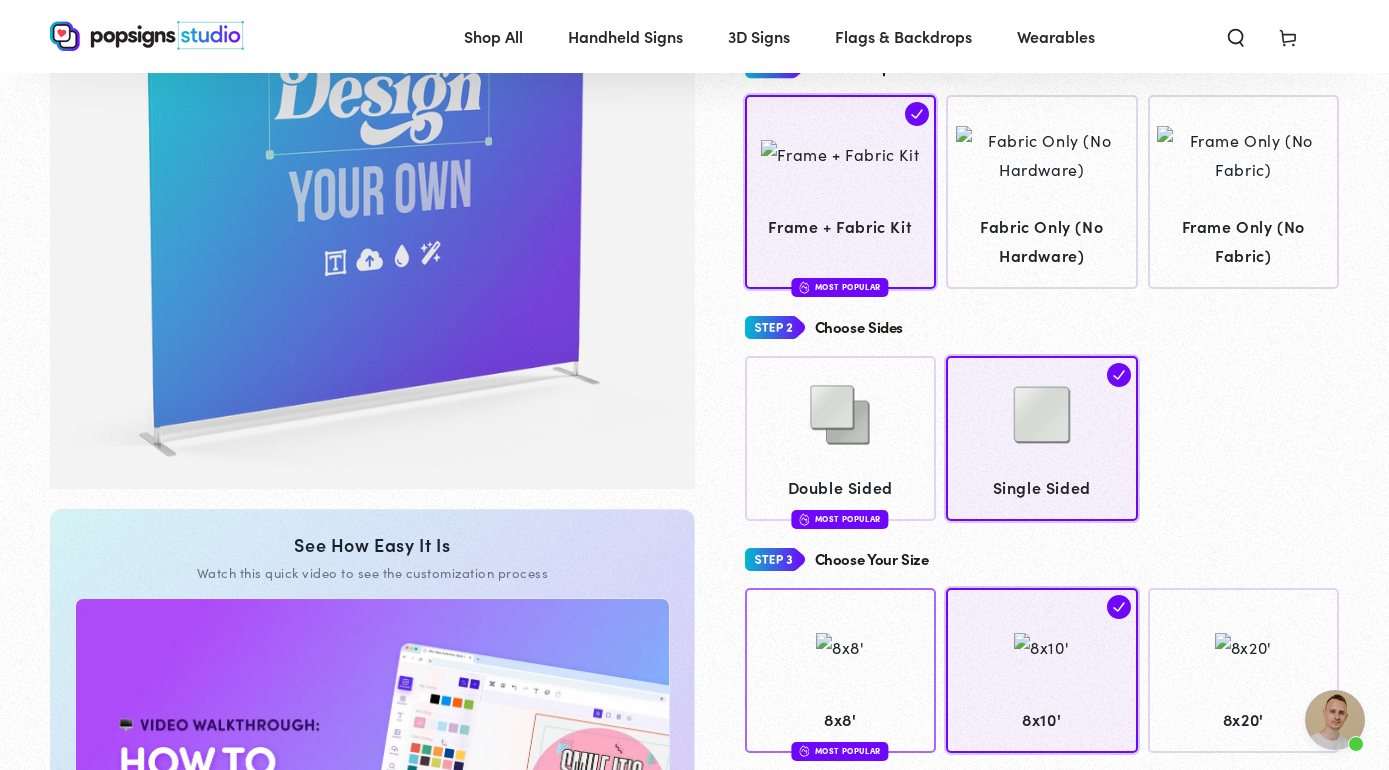 click at bounding box center [840, 647] 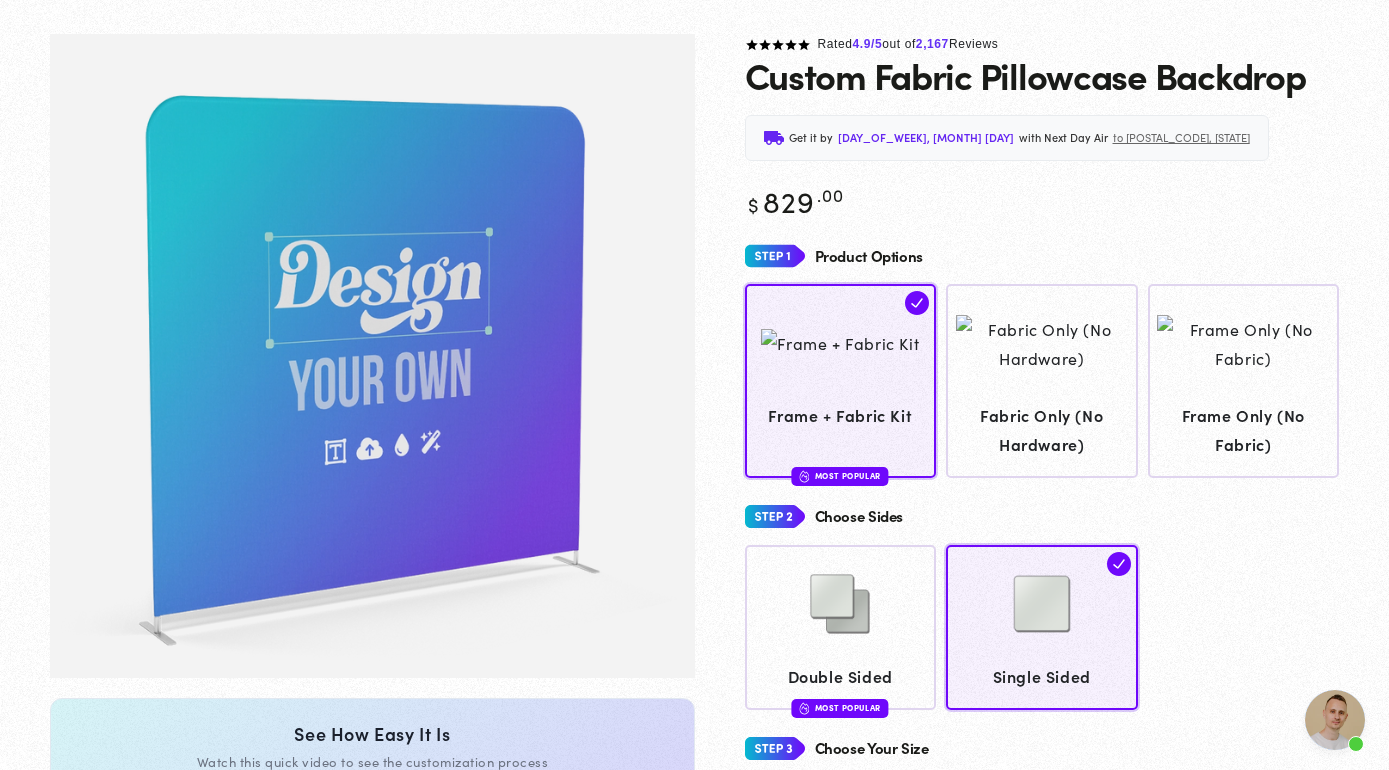 scroll, scrollTop: 0, scrollLeft: 0, axis: both 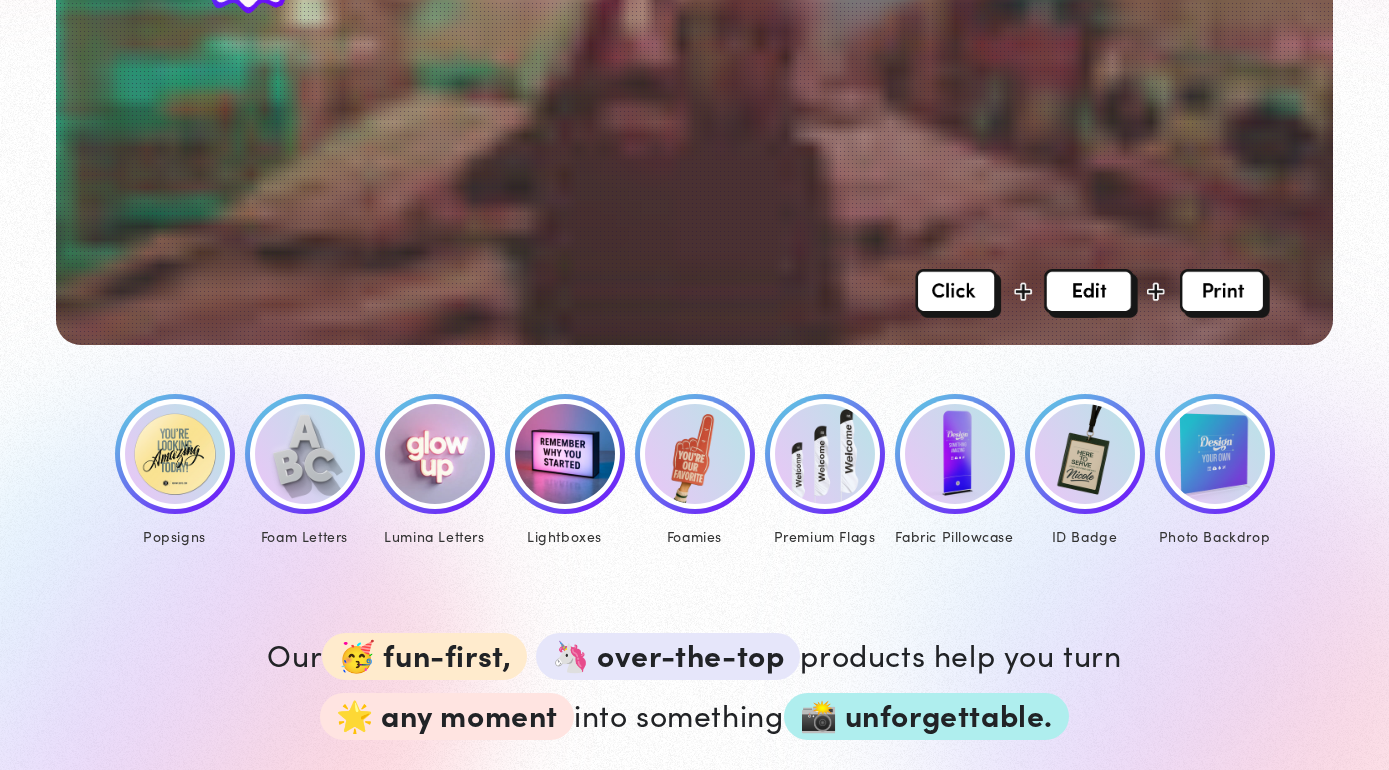 click at bounding box center [175, 454] 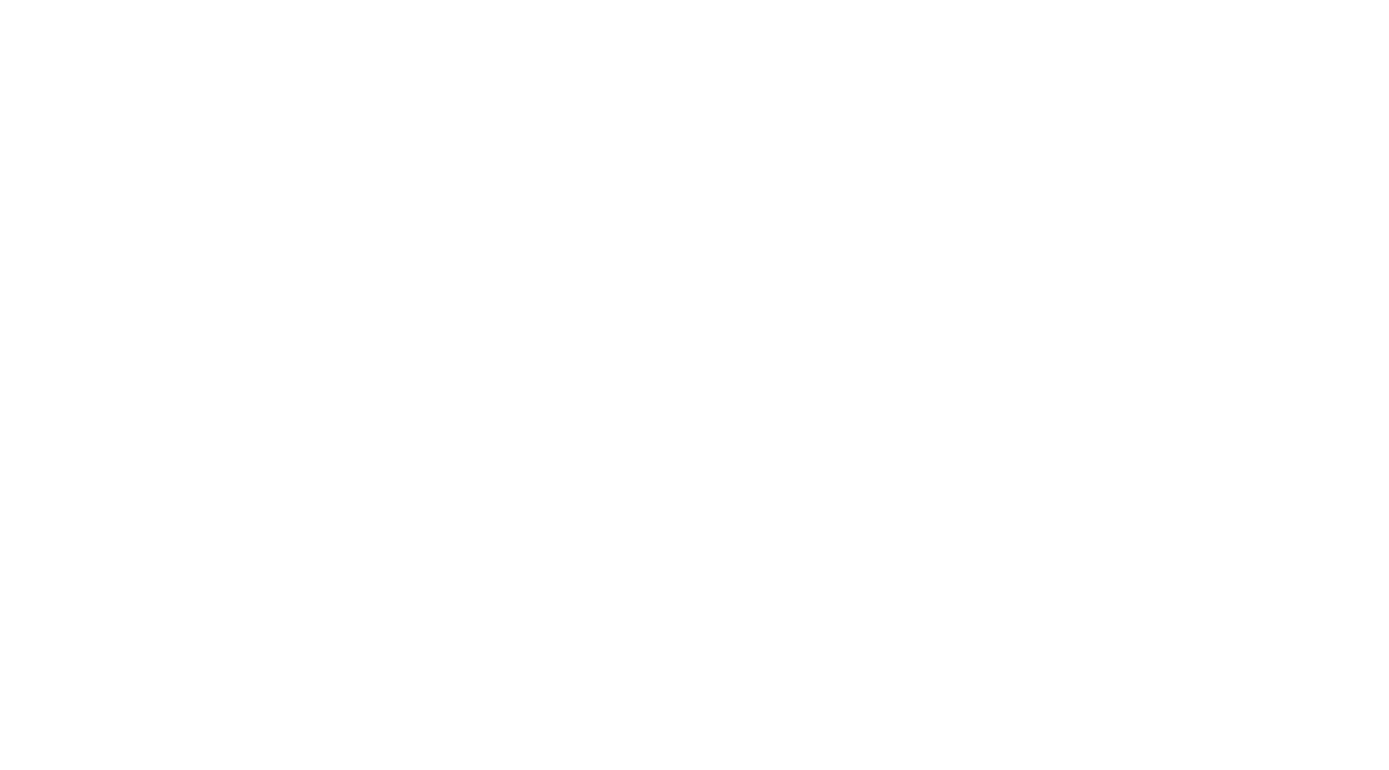 scroll, scrollTop: 698, scrollLeft: 0, axis: vertical 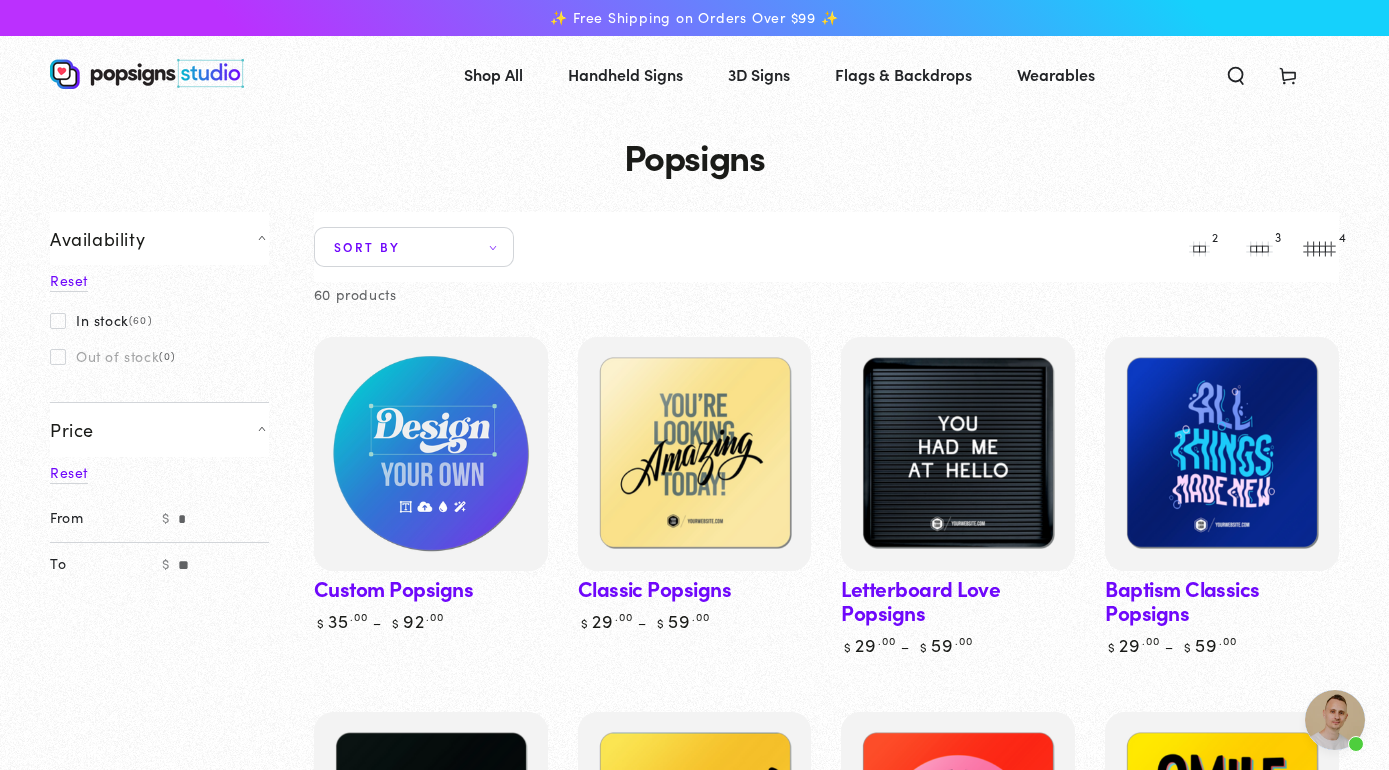 click at bounding box center (430, 454) 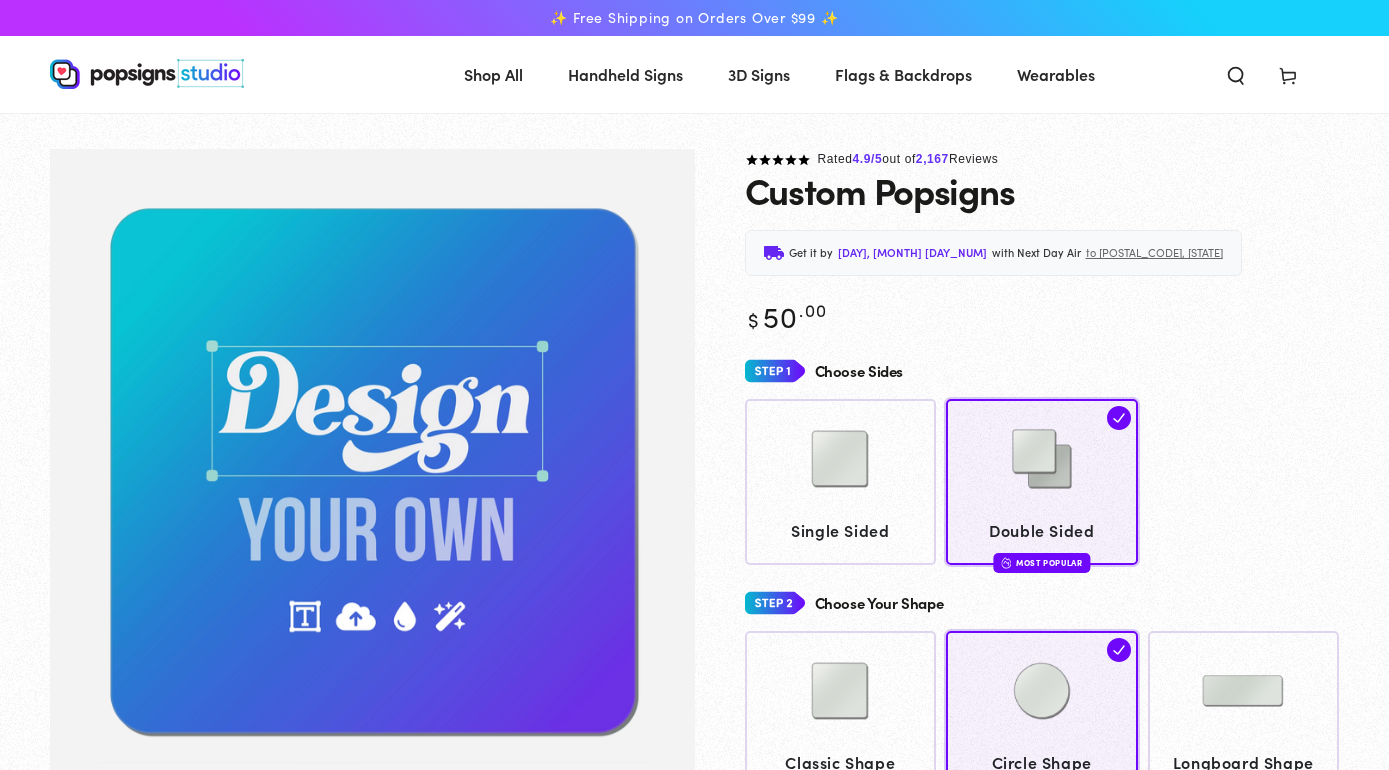 scroll, scrollTop: 0, scrollLeft: 0, axis: both 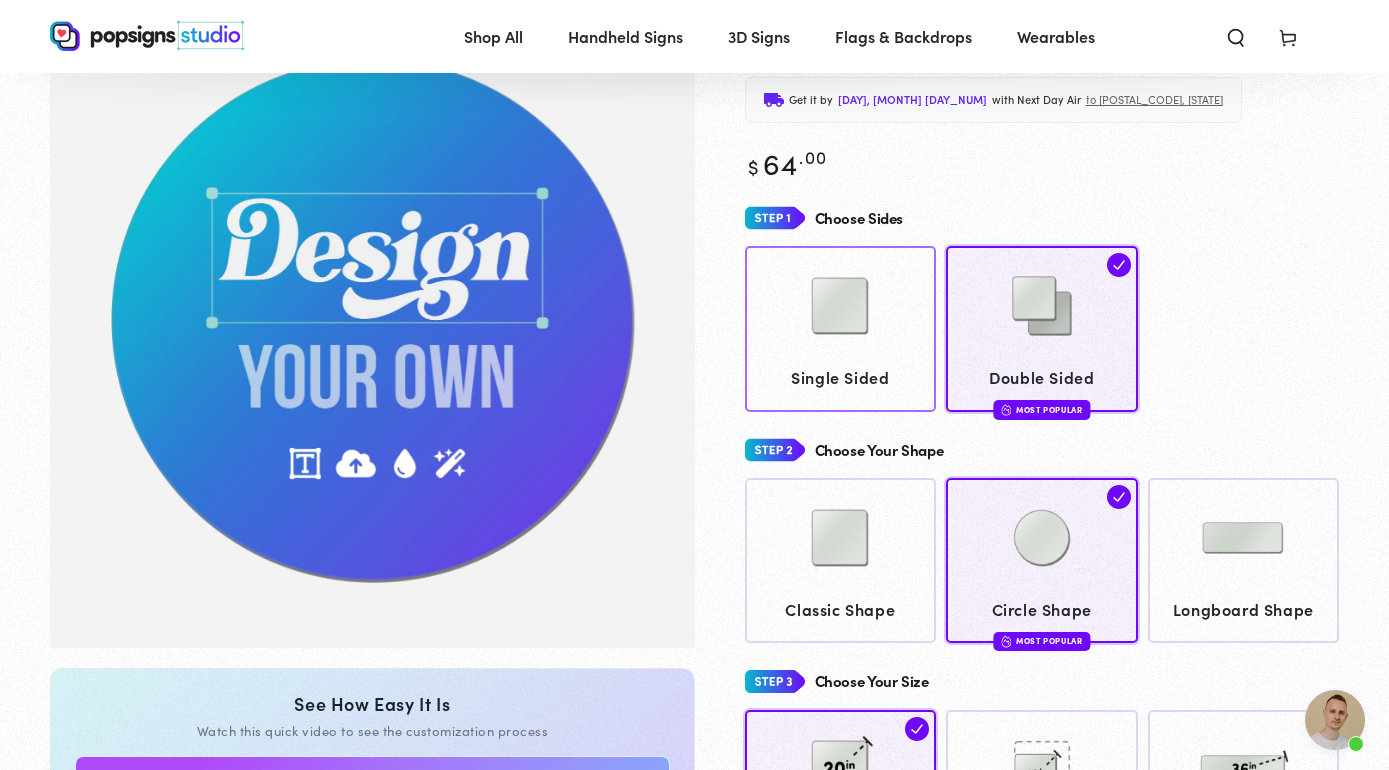 click 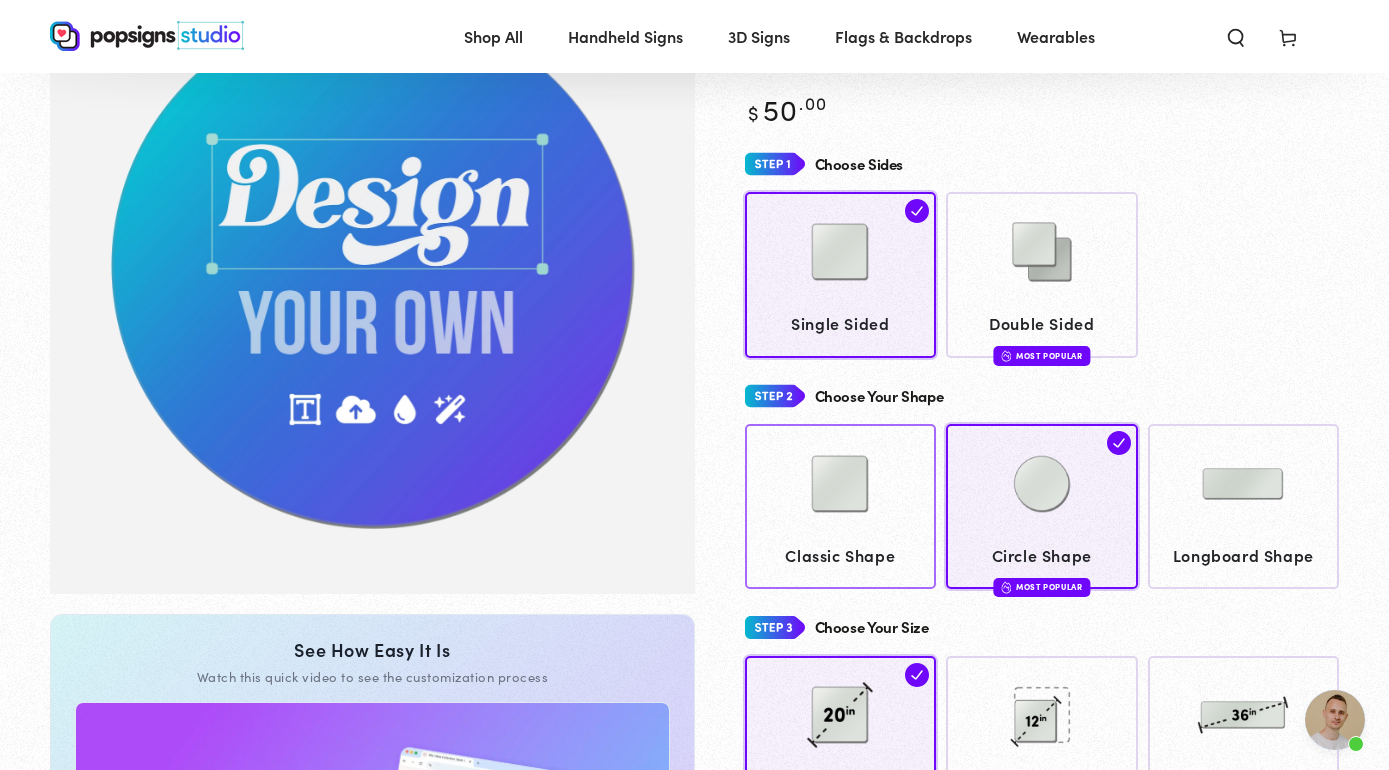 click 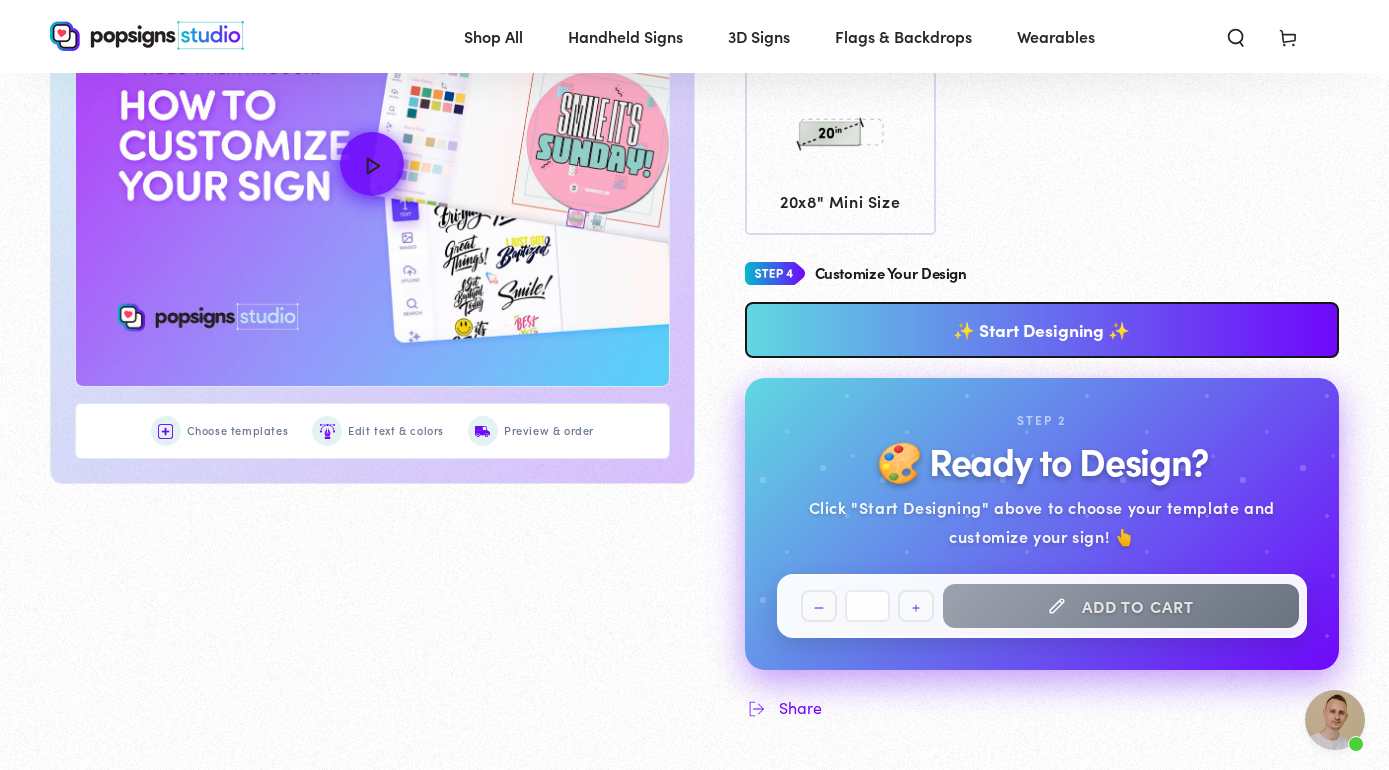 scroll, scrollTop: 966, scrollLeft: 0, axis: vertical 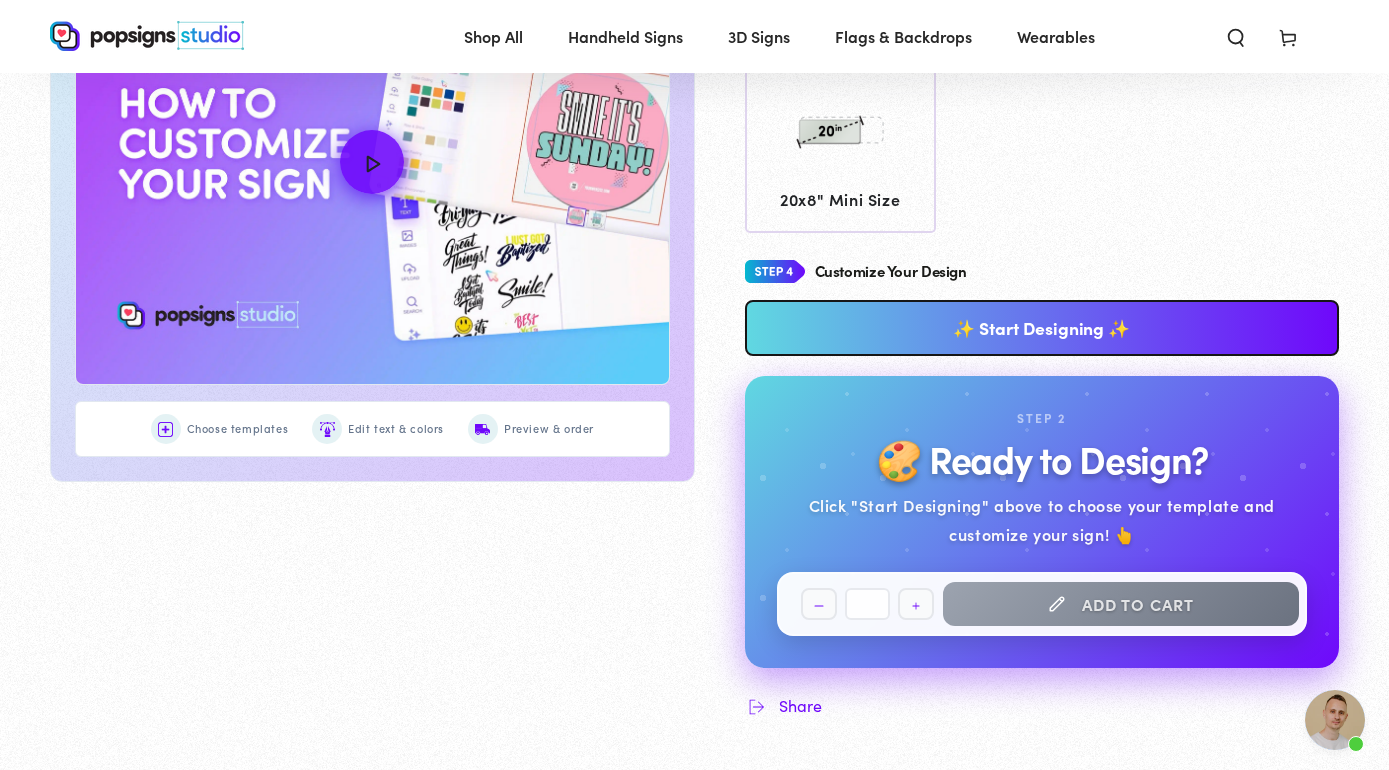 click on "✨ Start Designing ✨" at bounding box center [1042, 328] 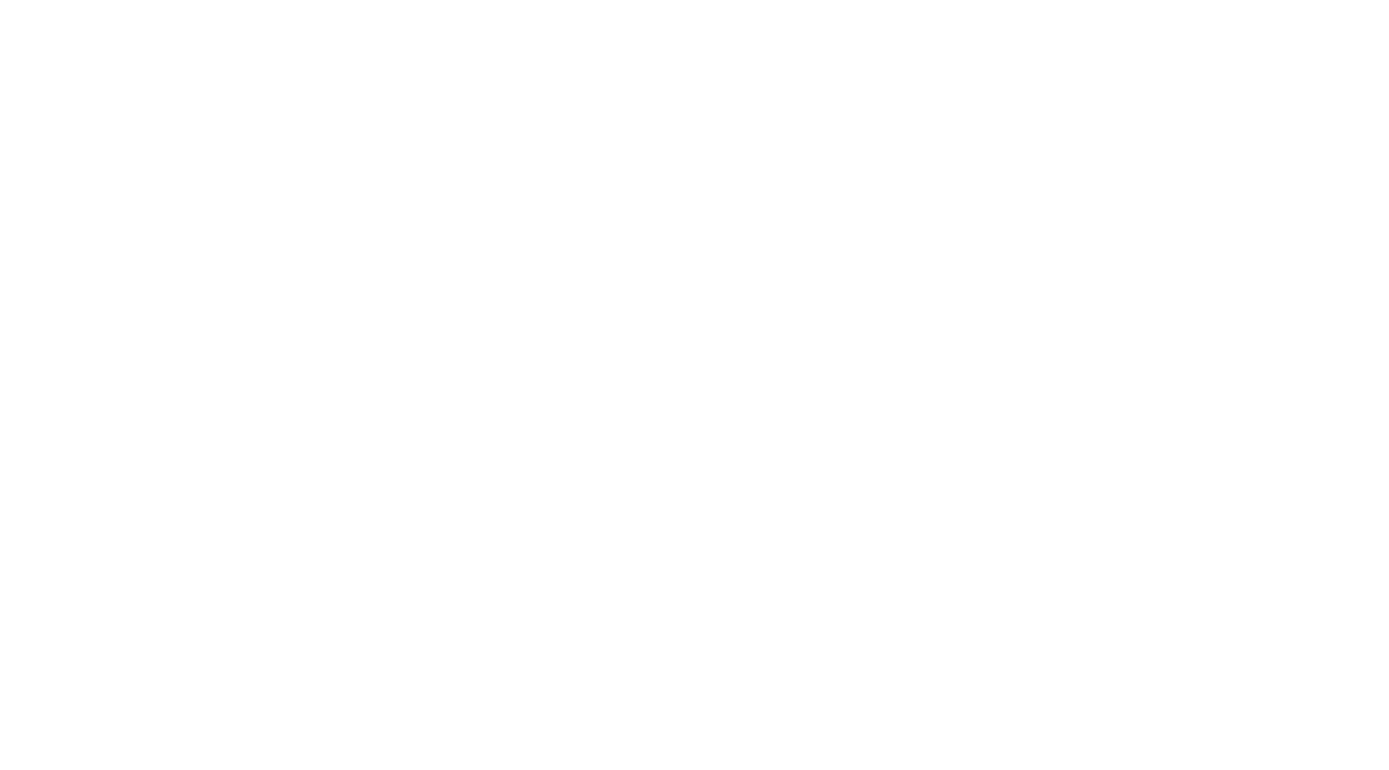 scroll, scrollTop: 0, scrollLeft: 0, axis: both 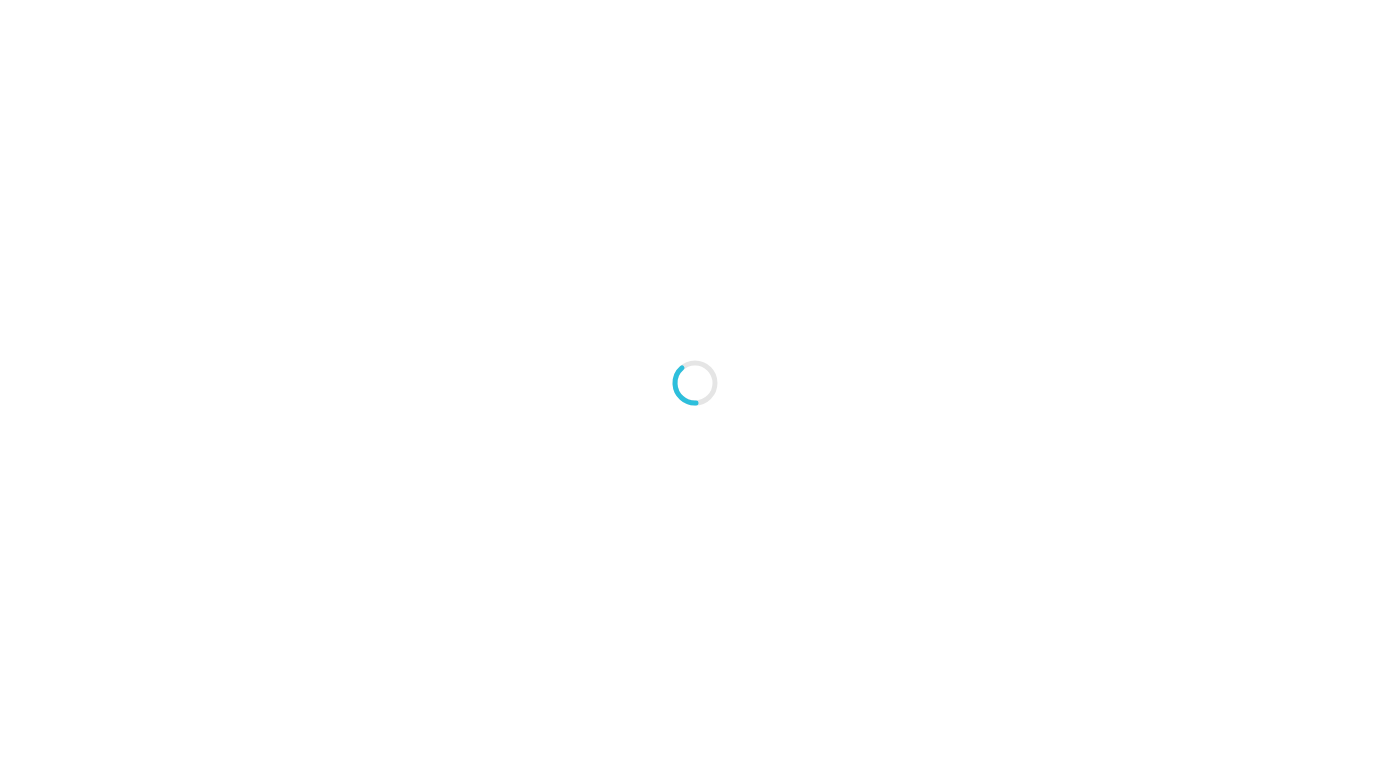 type on "An ancient tree with a door leading to a magical world" 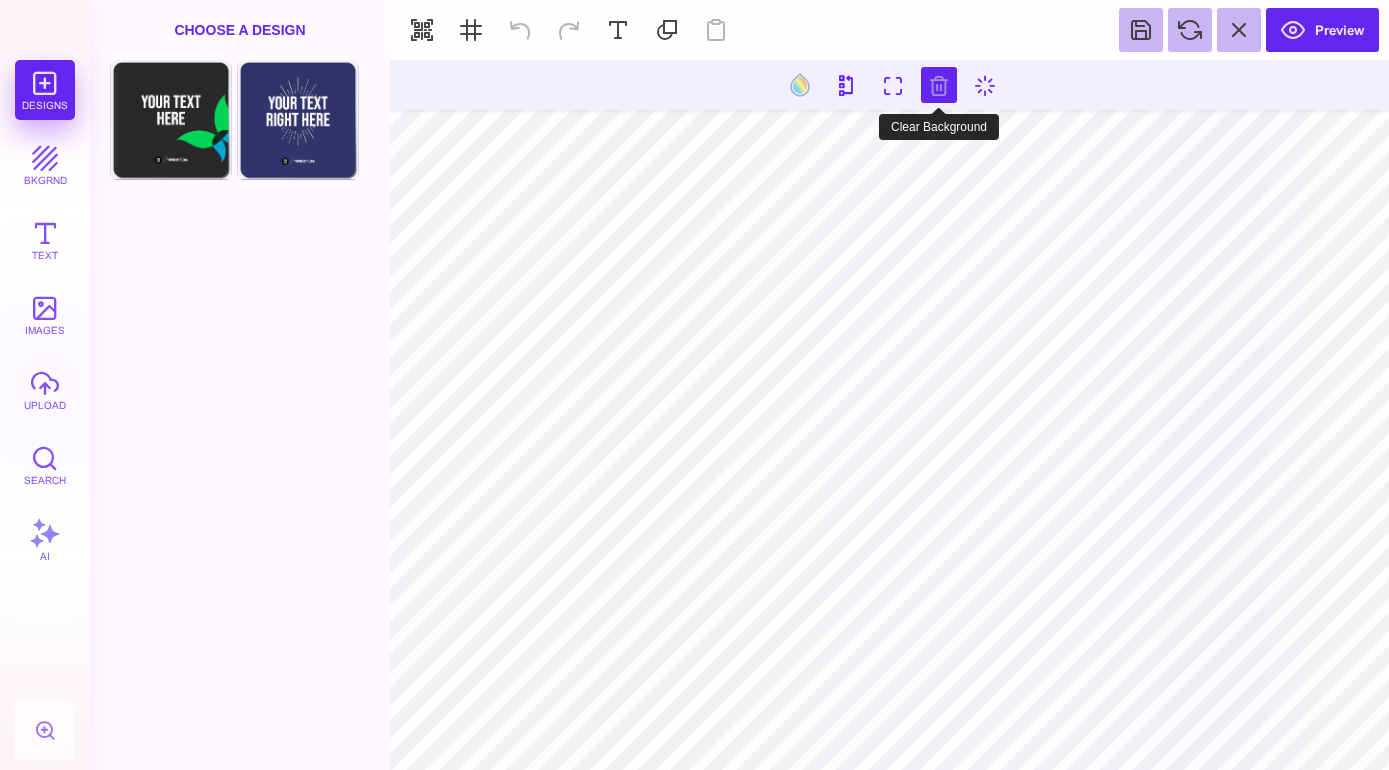 click at bounding box center (939, 85) 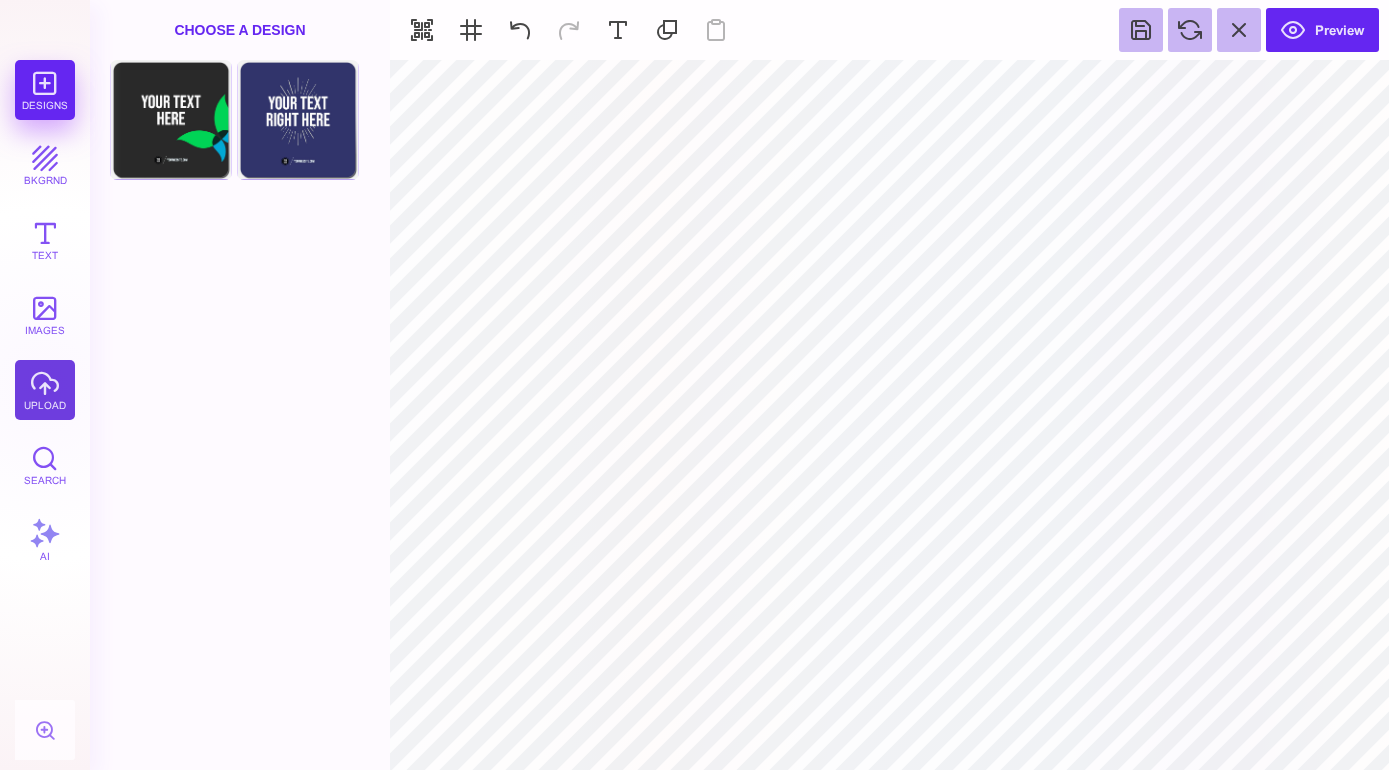click on "upload" at bounding box center [45, 390] 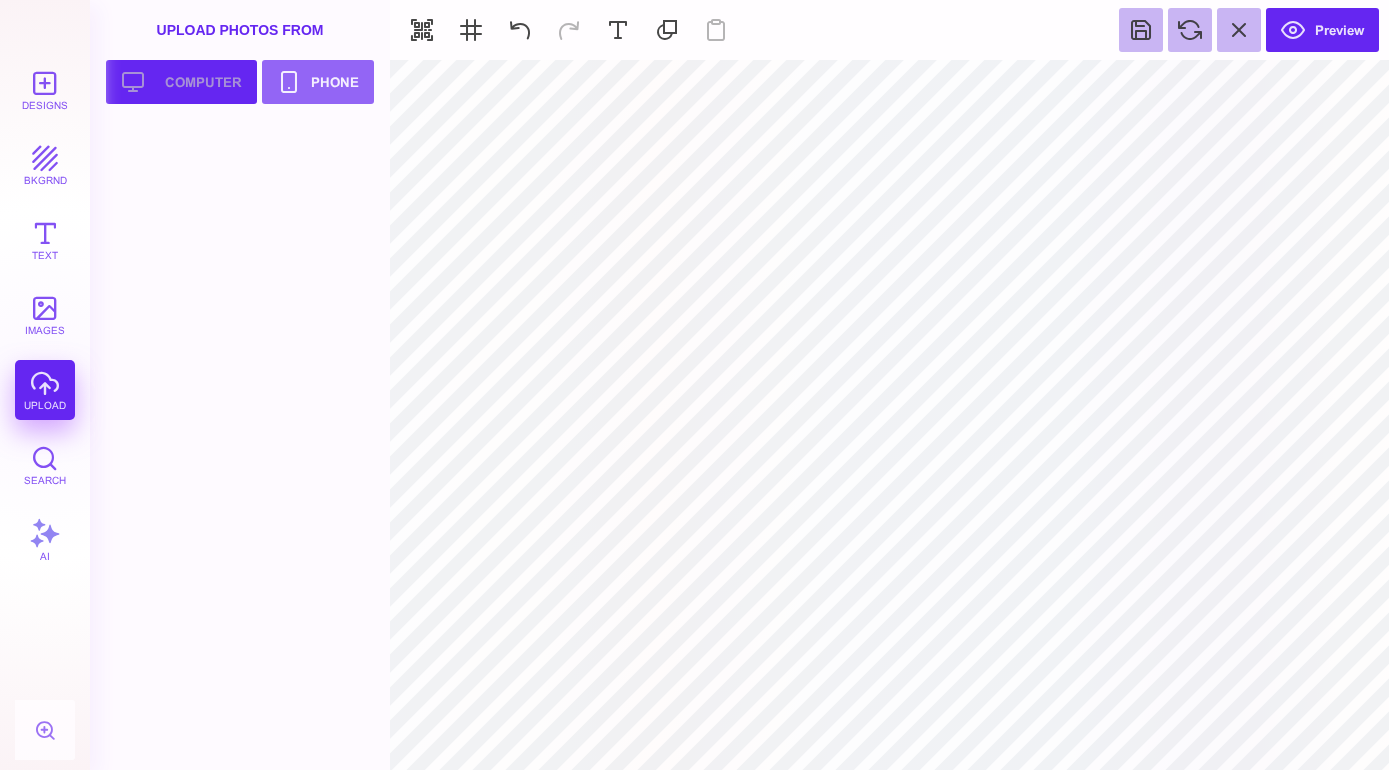 click on "Upload your artwork
Computer" at bounding box center [181, 82] 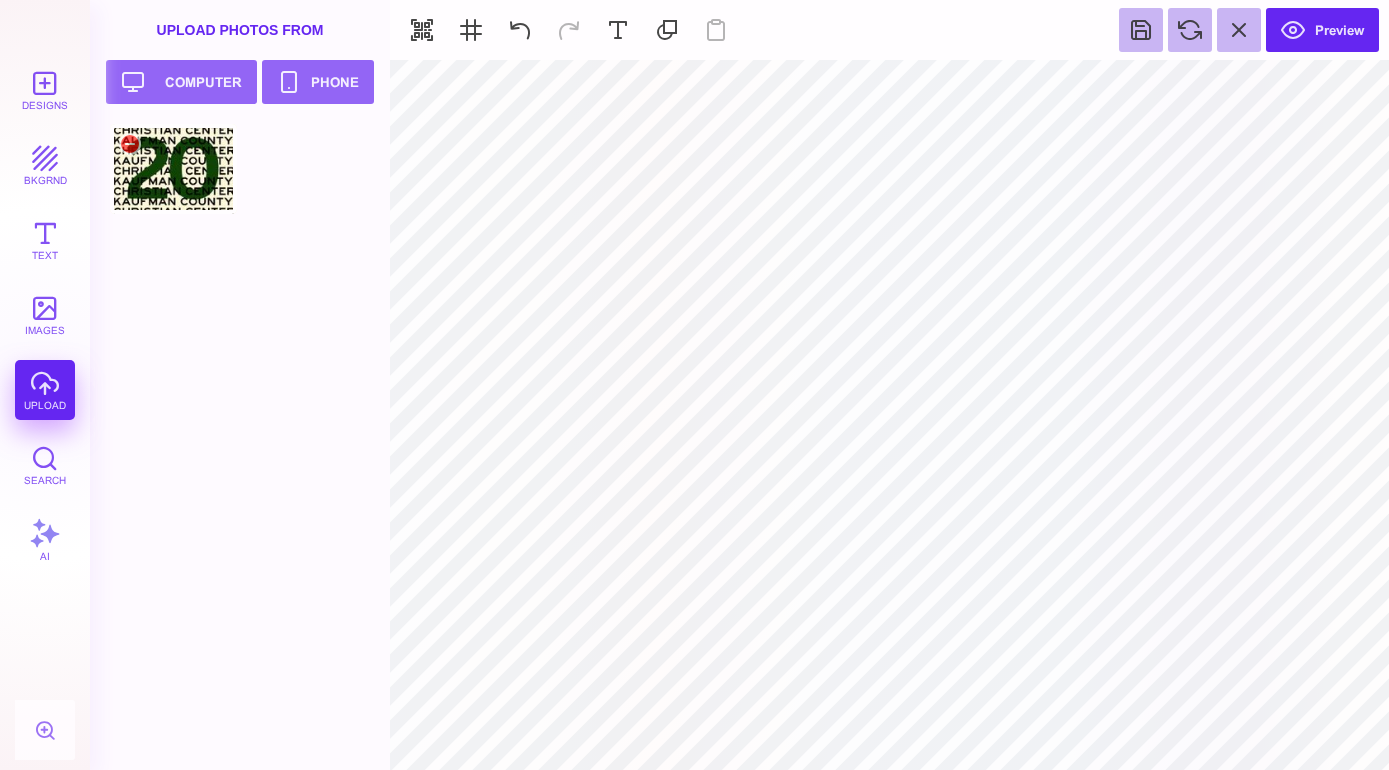 click at bounding box center [173, 169] 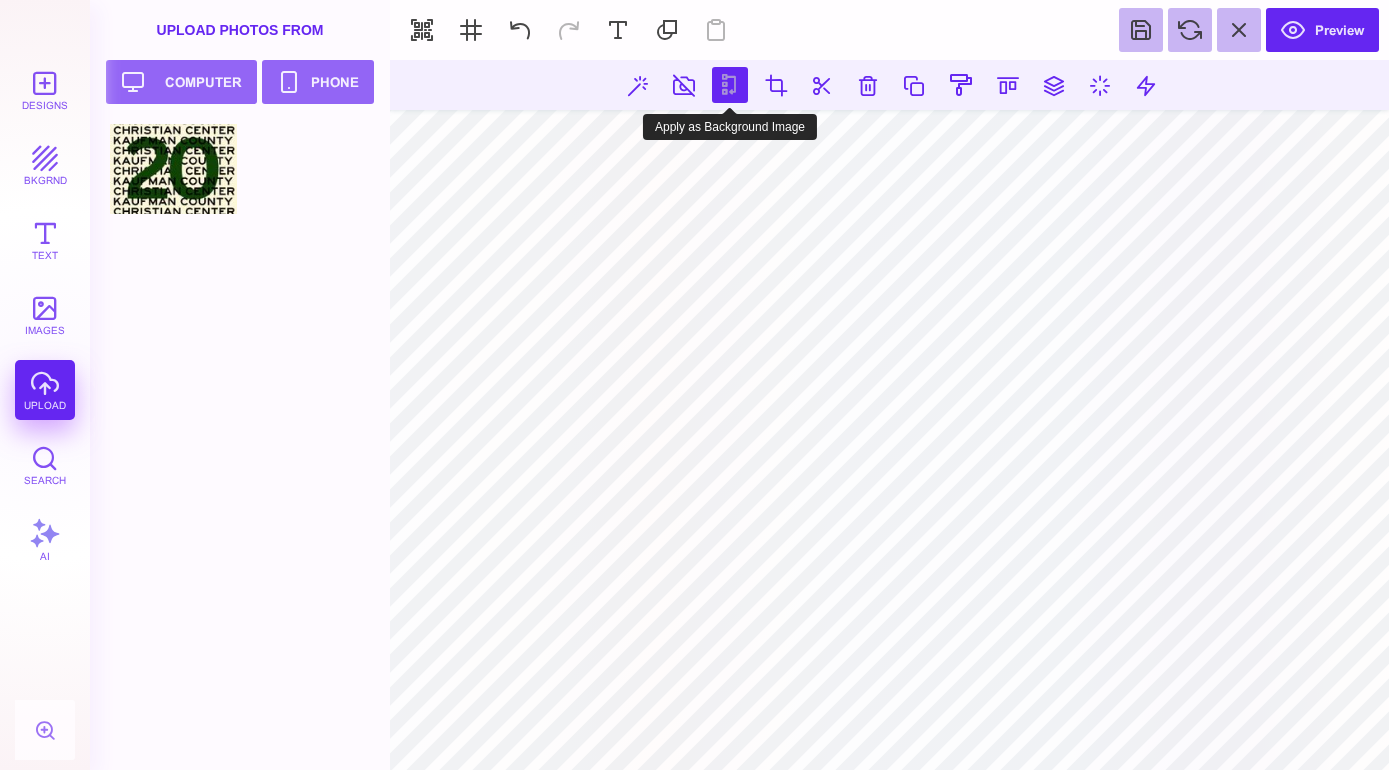 click at bounding box center [730, 85] 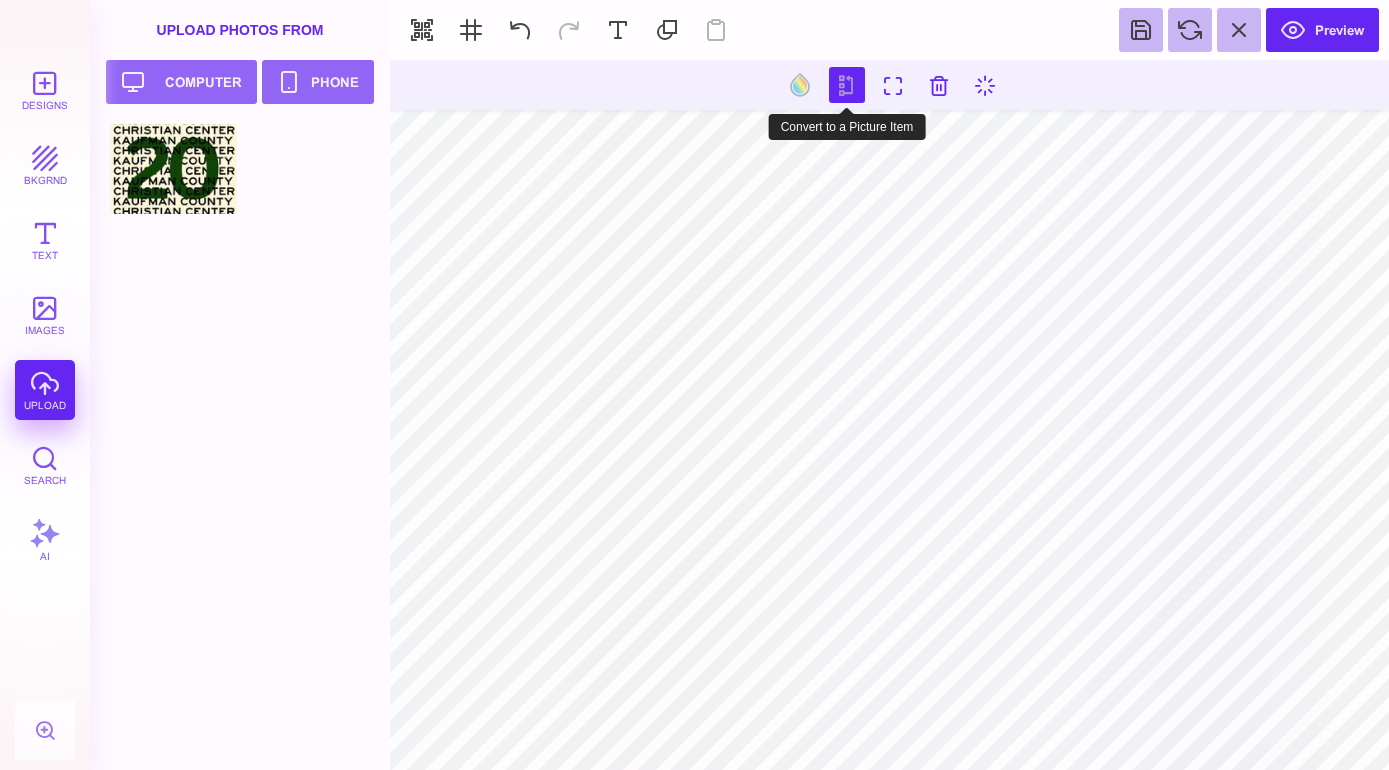 click at bounding box center [847, 85] 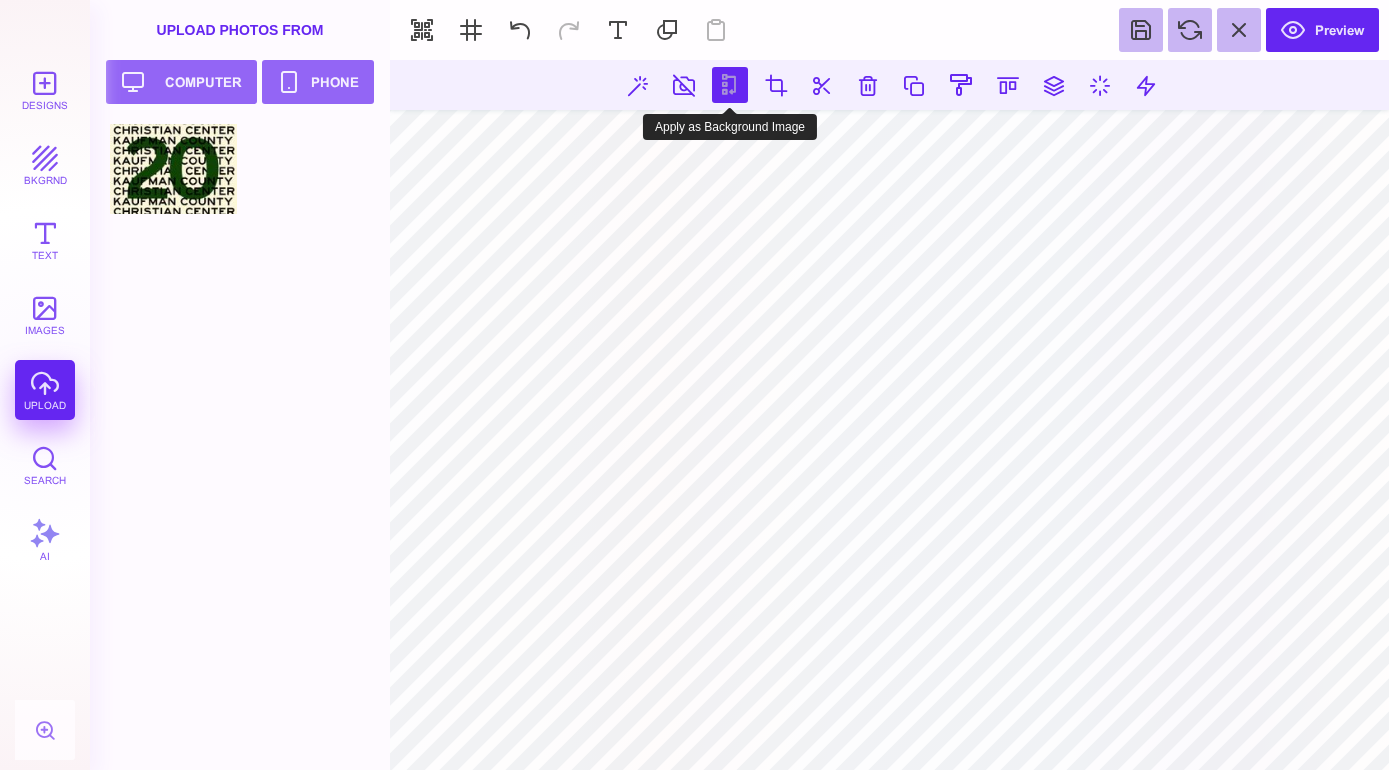 click at bounding box center [730, 85] 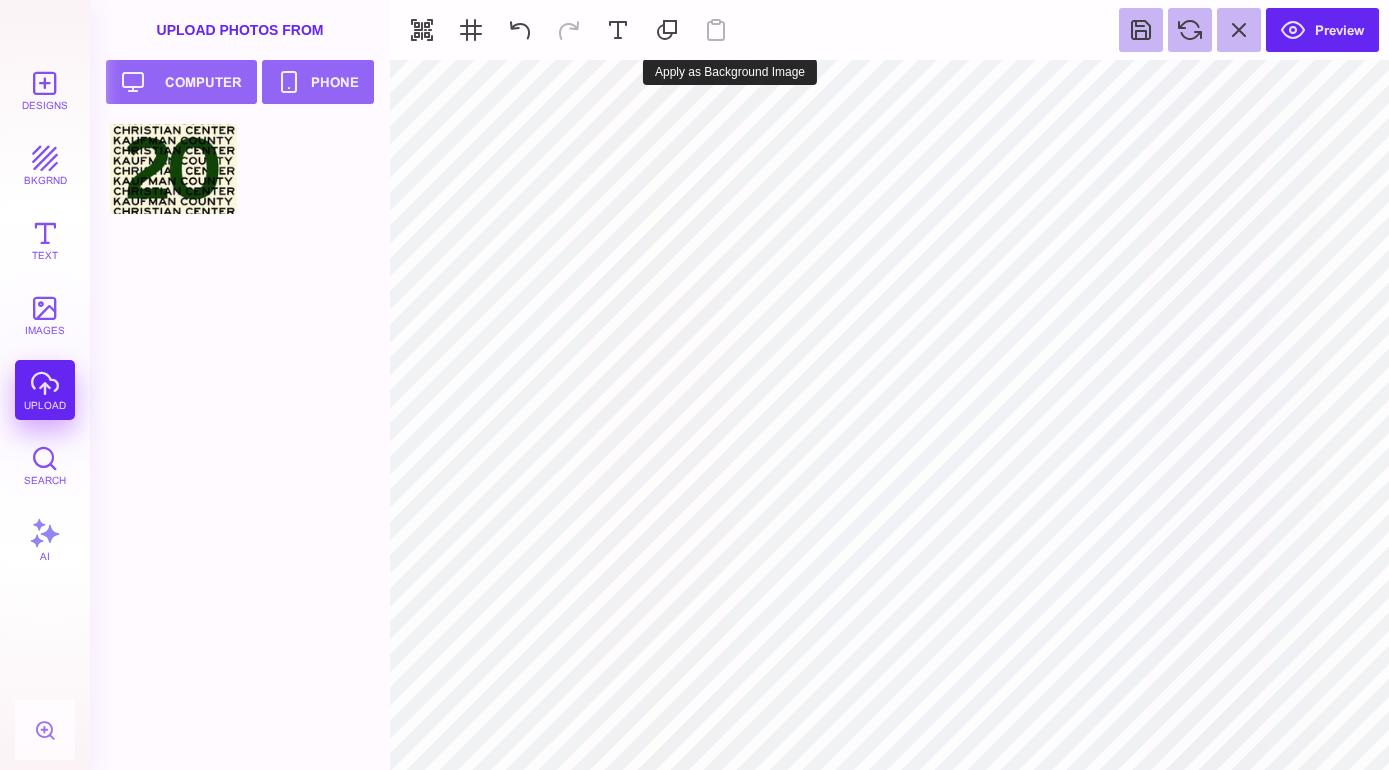 type on "#FFFFFF" 